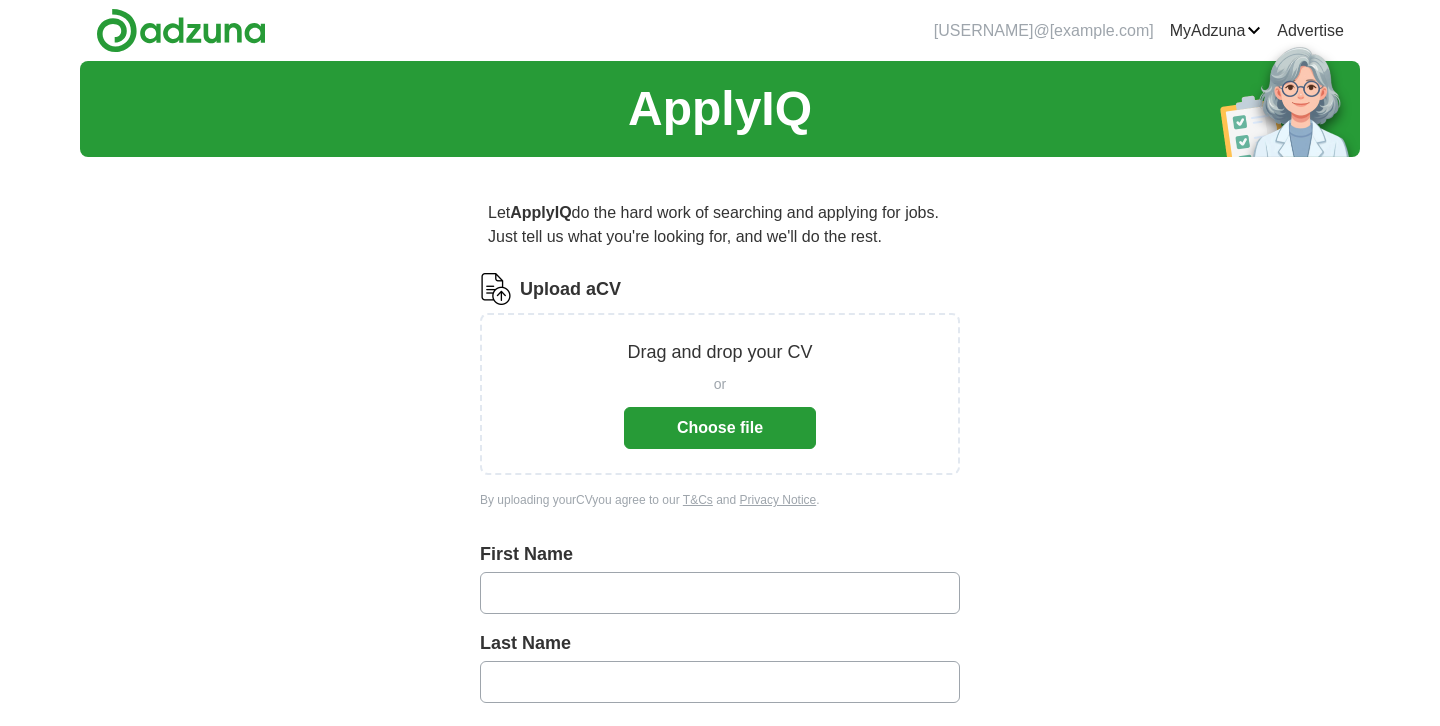scroll, scrollTop: 0, scrollLeft: 0, axis: both 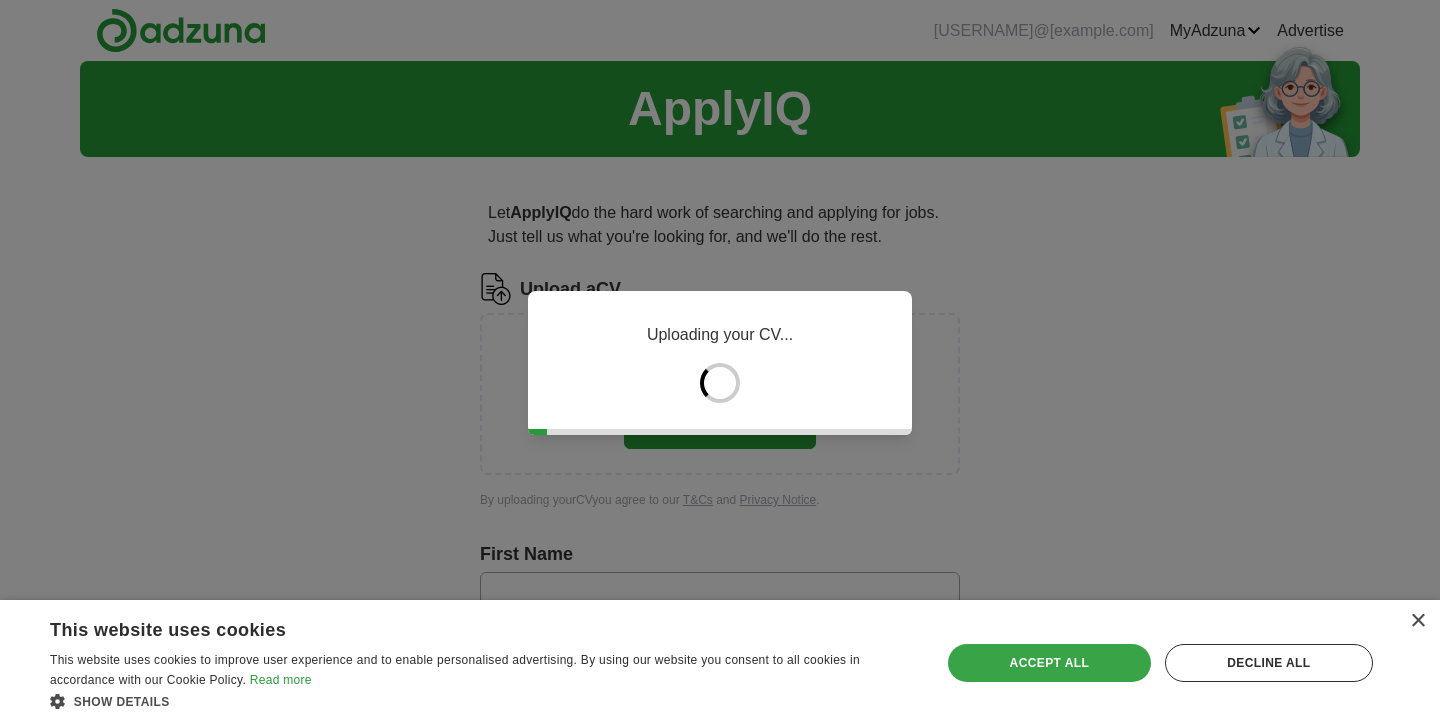 click on "Accept all" at bounding box center [1049, 663] 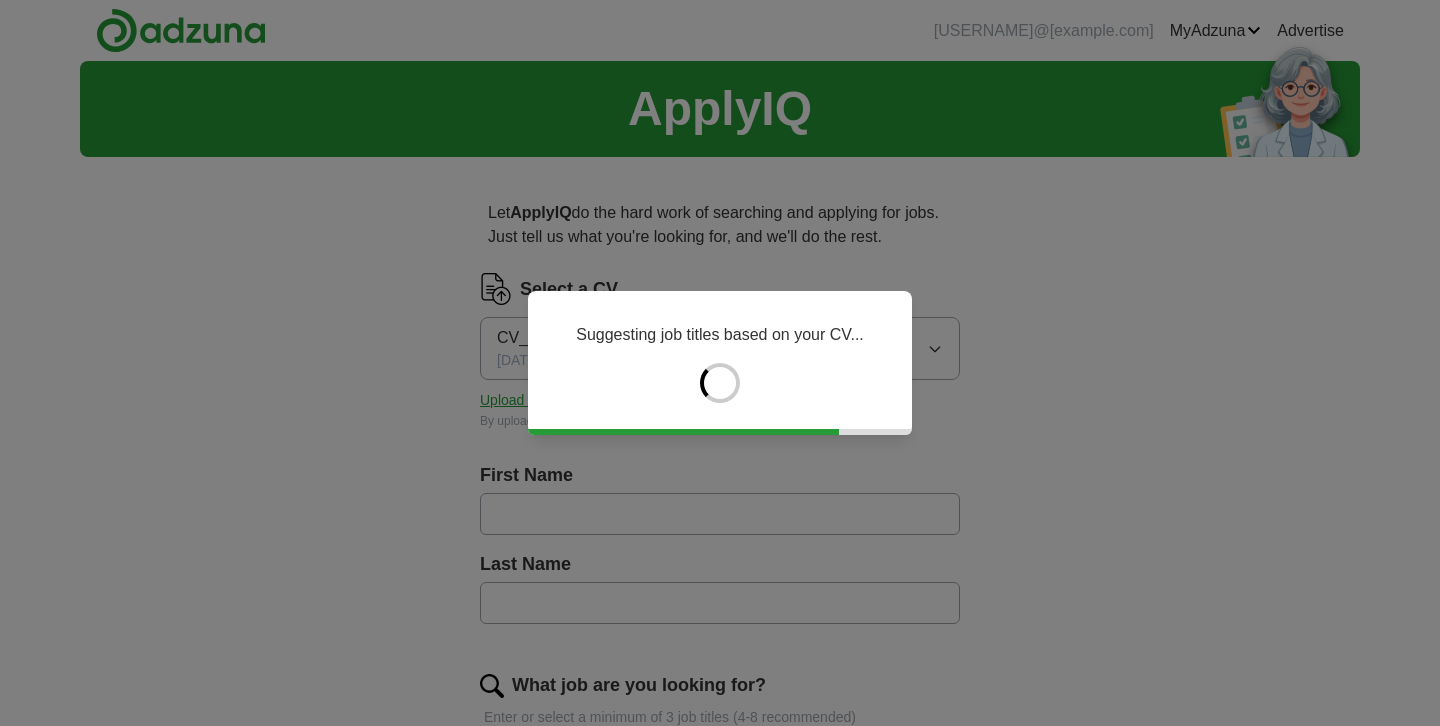 type on "*******" 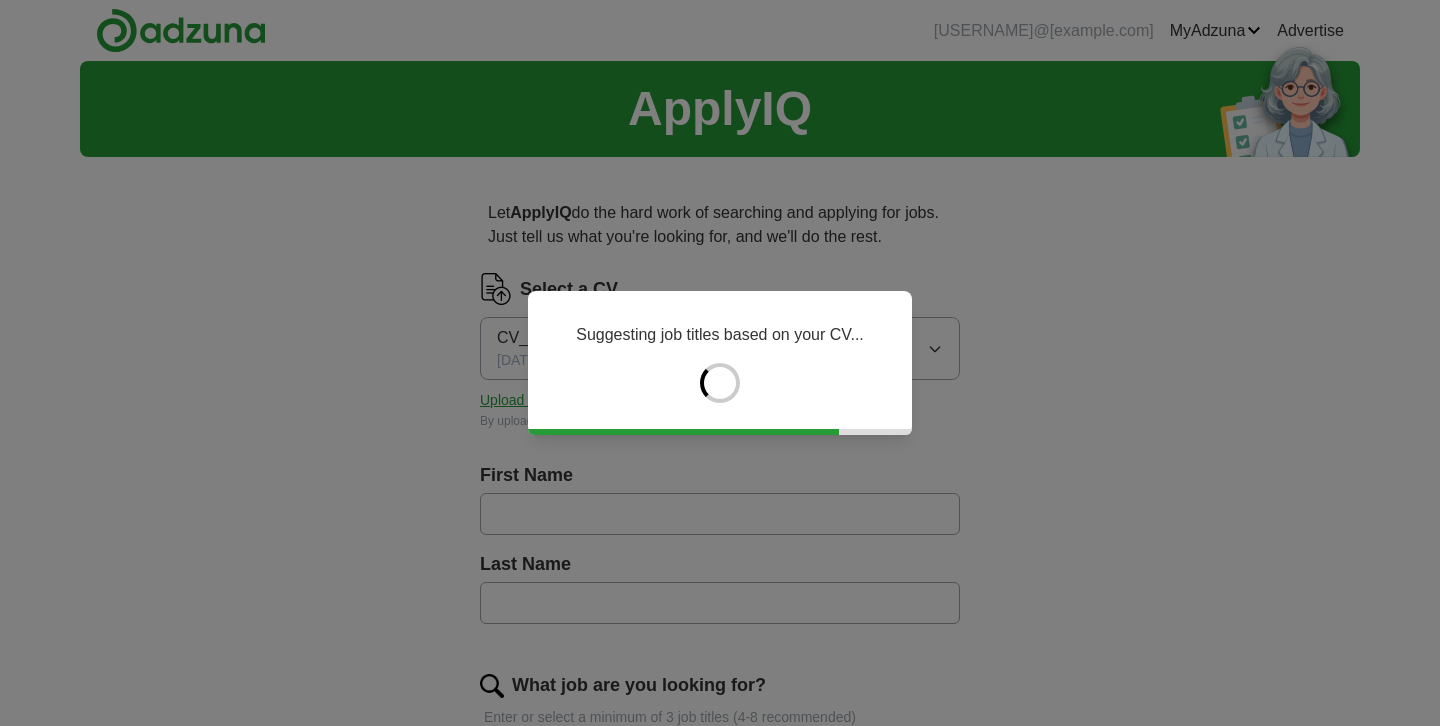type on "*******" 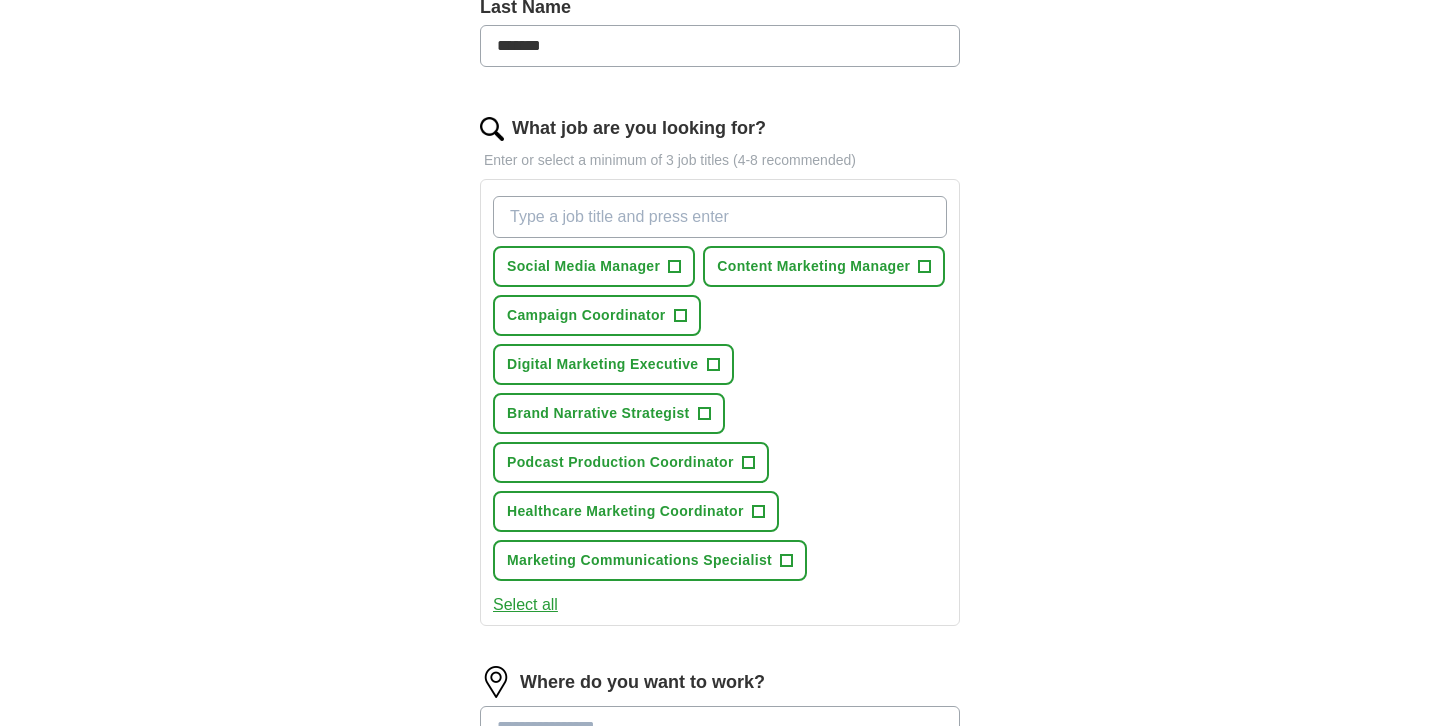 scroll, scrollTop: 582, scrollLeft: 0, axis: vertical 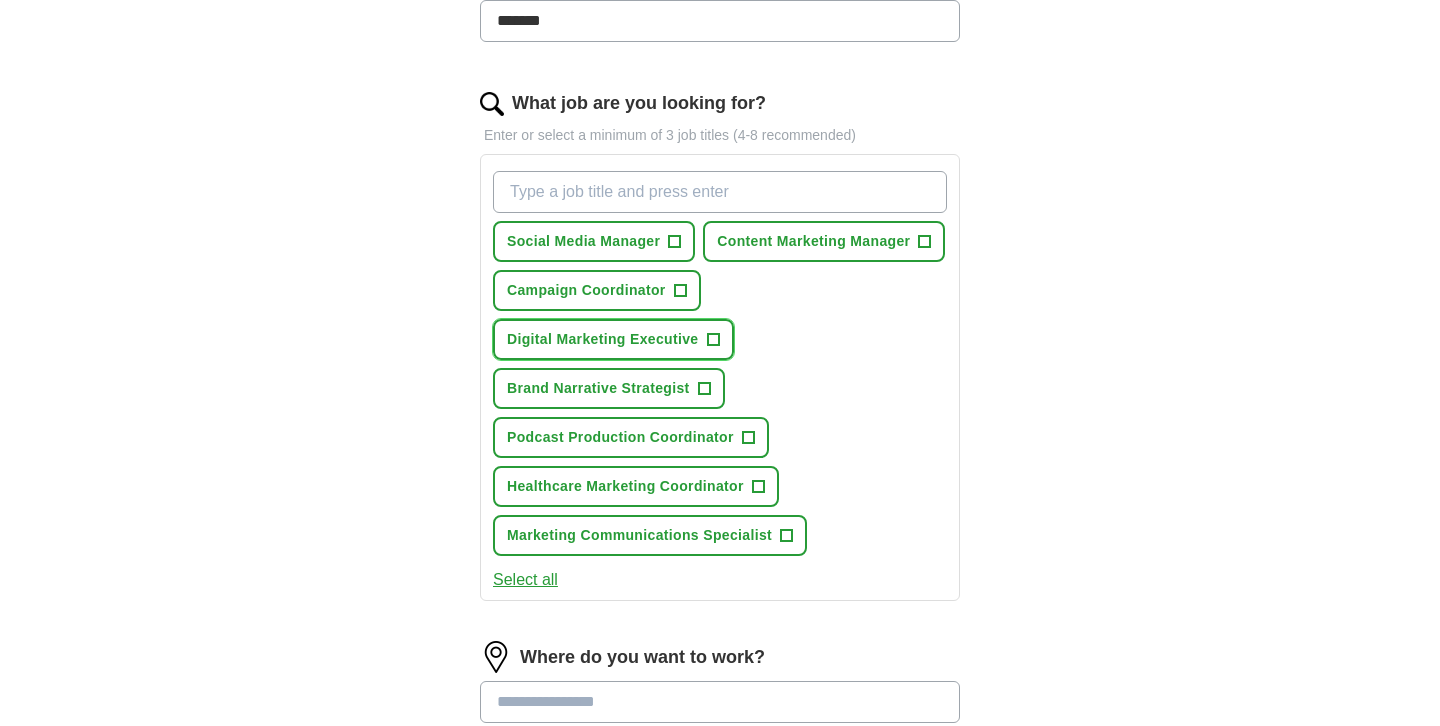 click on "+" at bounding box center [713, 340] 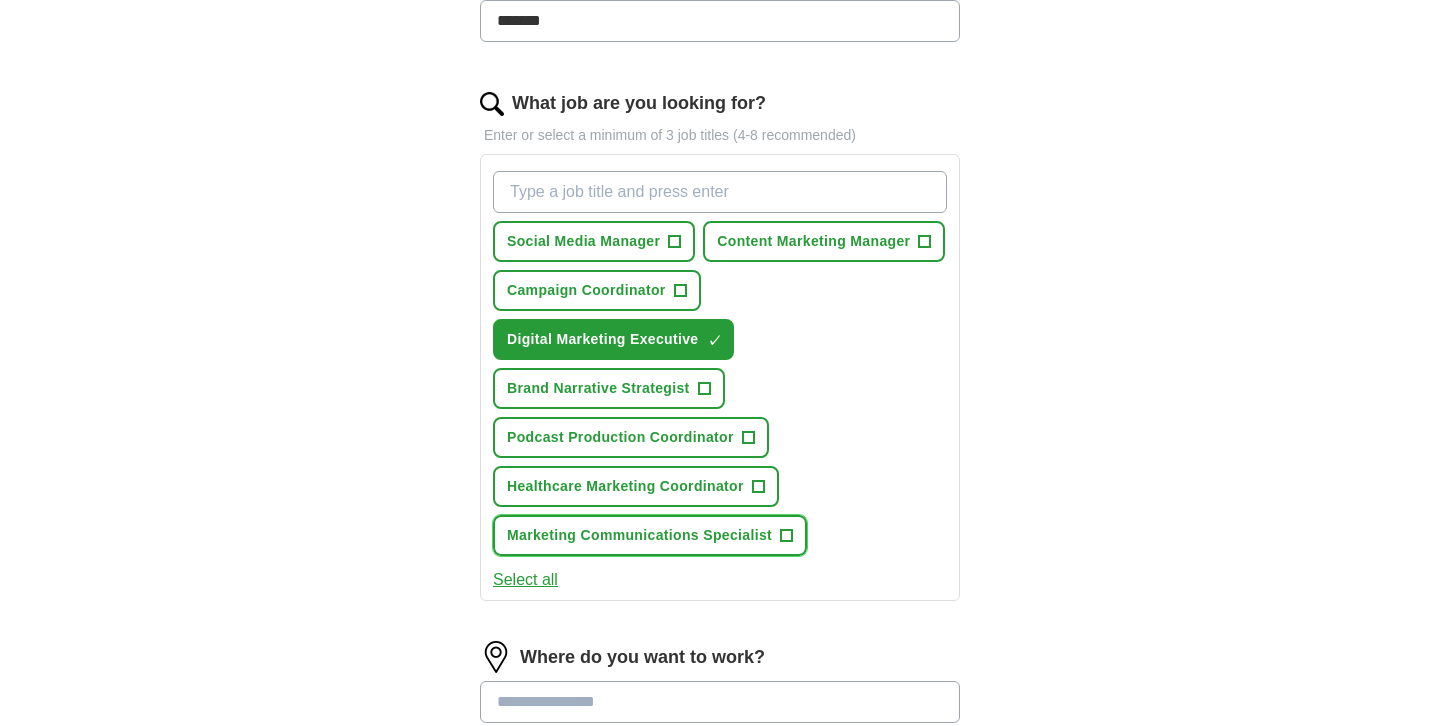 click on "+" at bounding box center (786, 535) 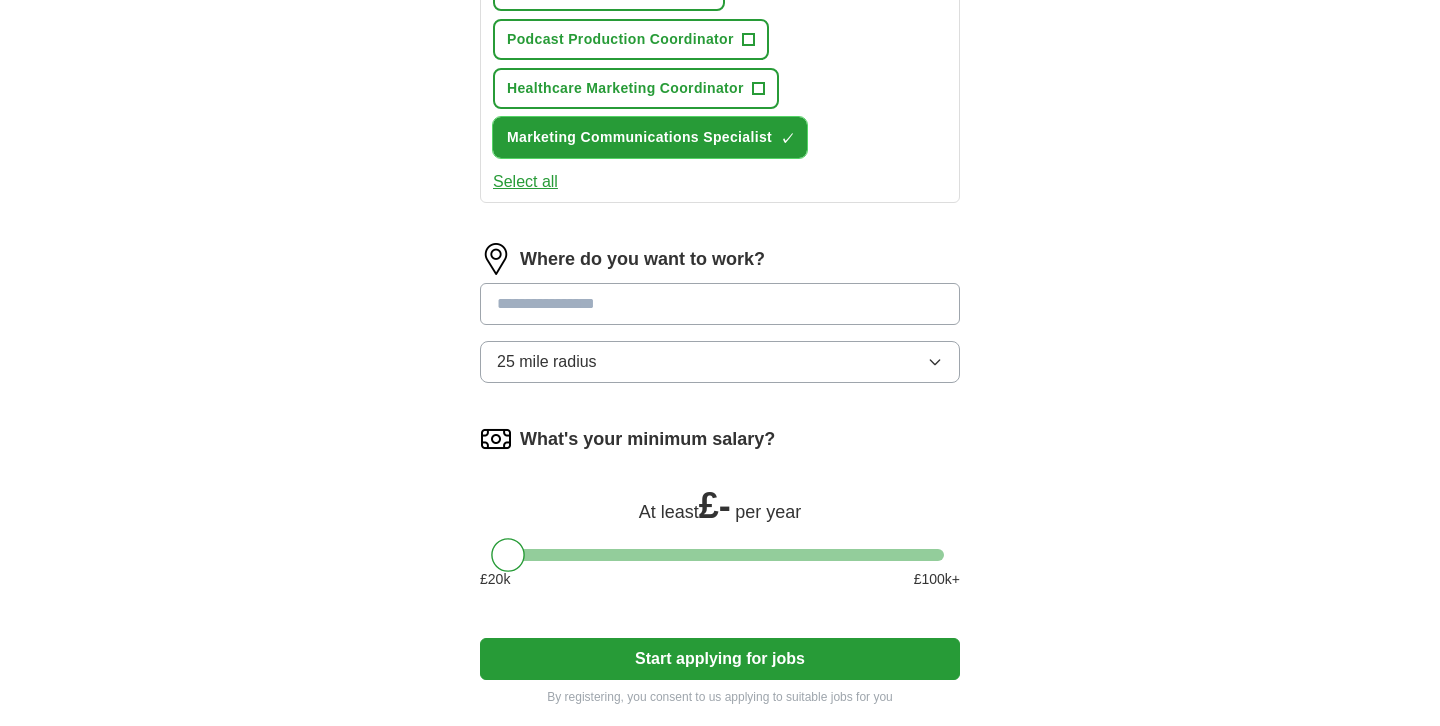 scroll, scrollTop: 985, scrollLeft: 0, axis: vertical 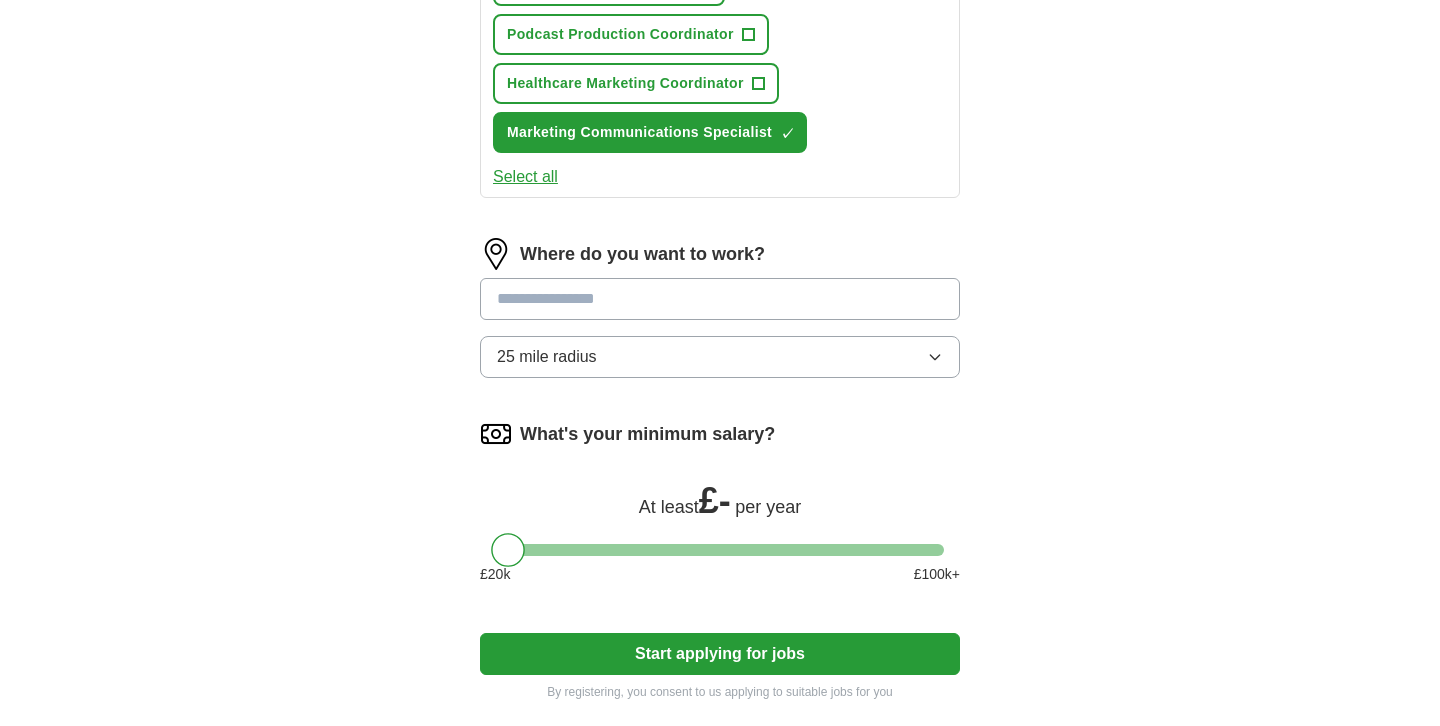 click at bounding box center [720, 299] 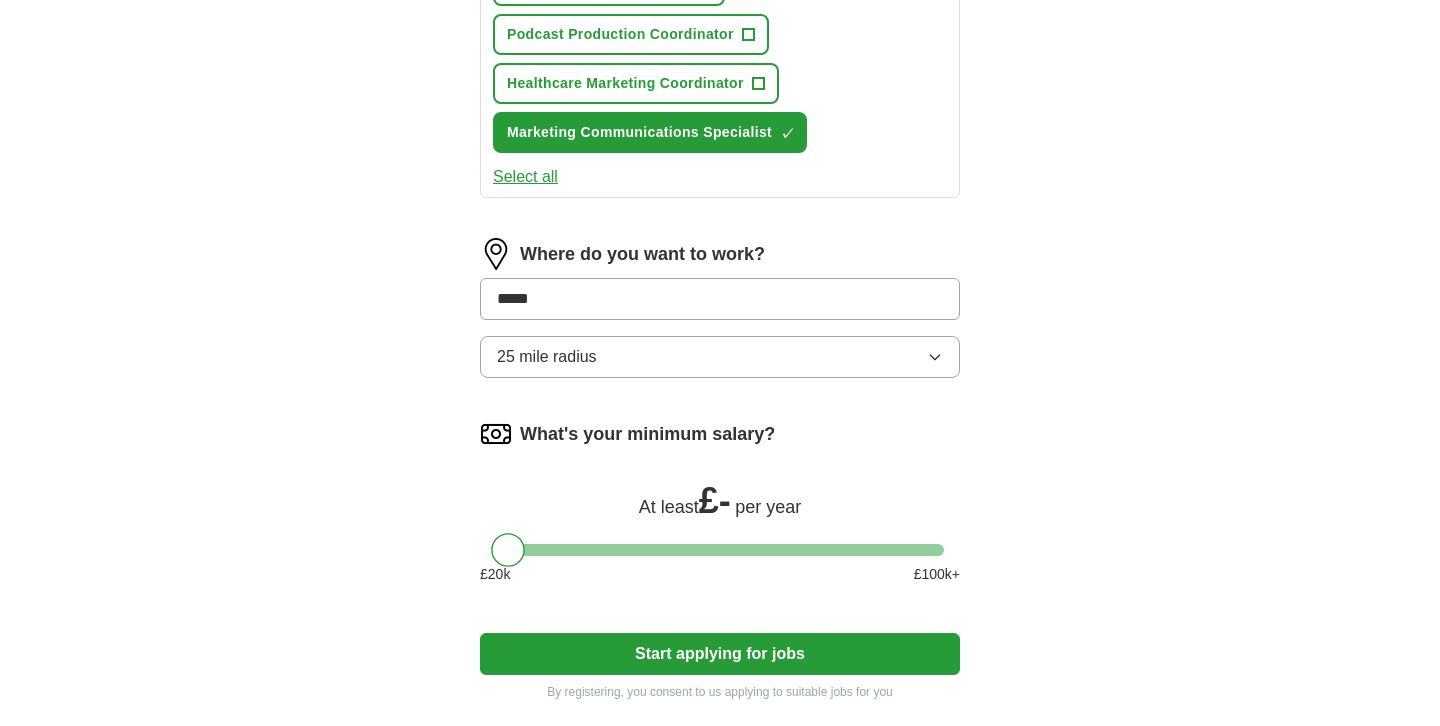 type on "******" 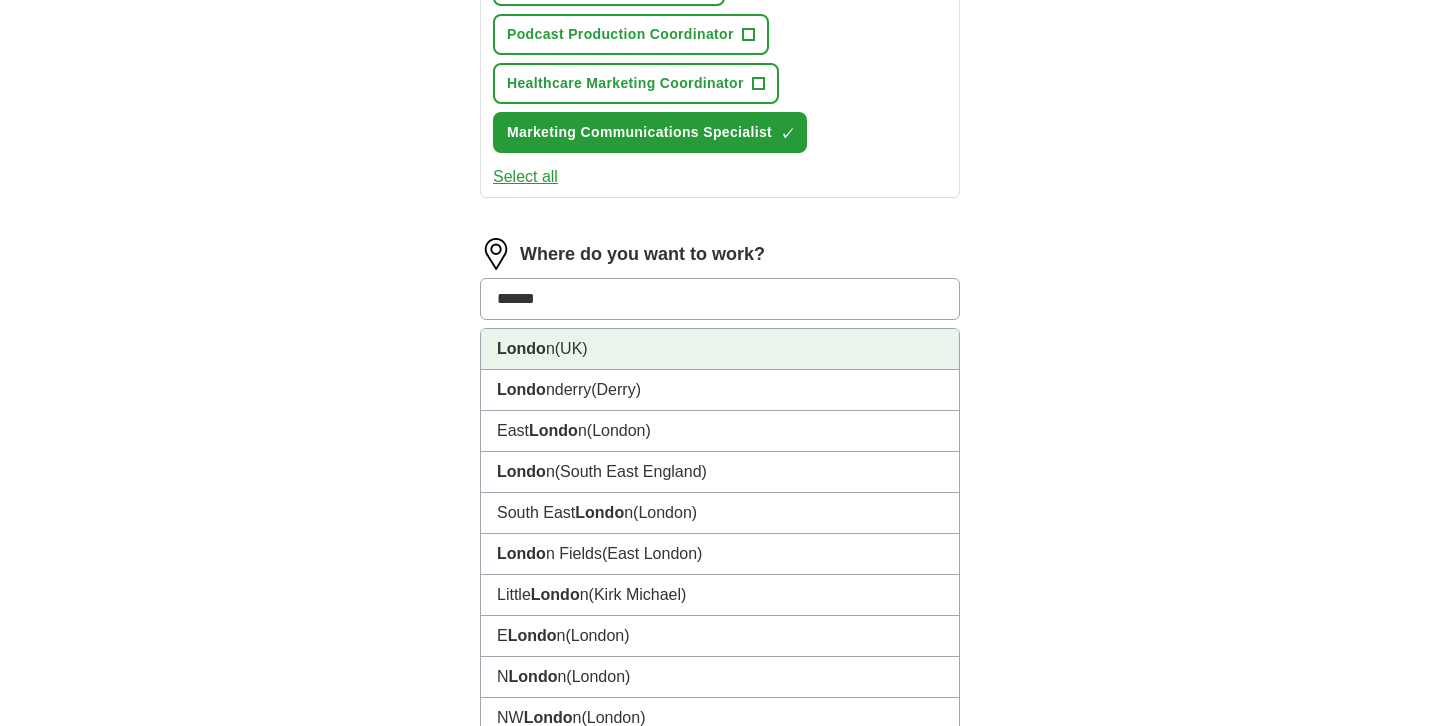 click on "[CITY]  (UK)" at bounding box center [720, 349] 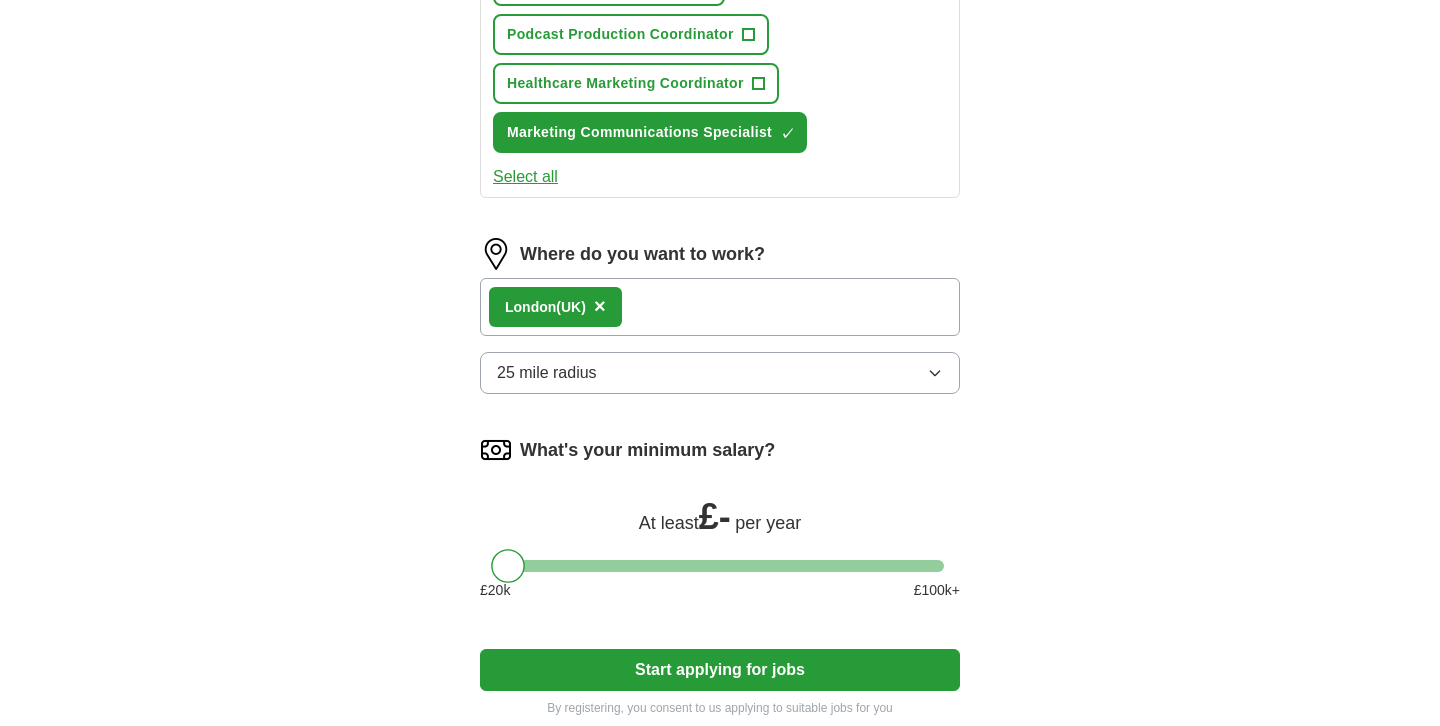 click on "25 mile radius" at bounding box center [547, 373] 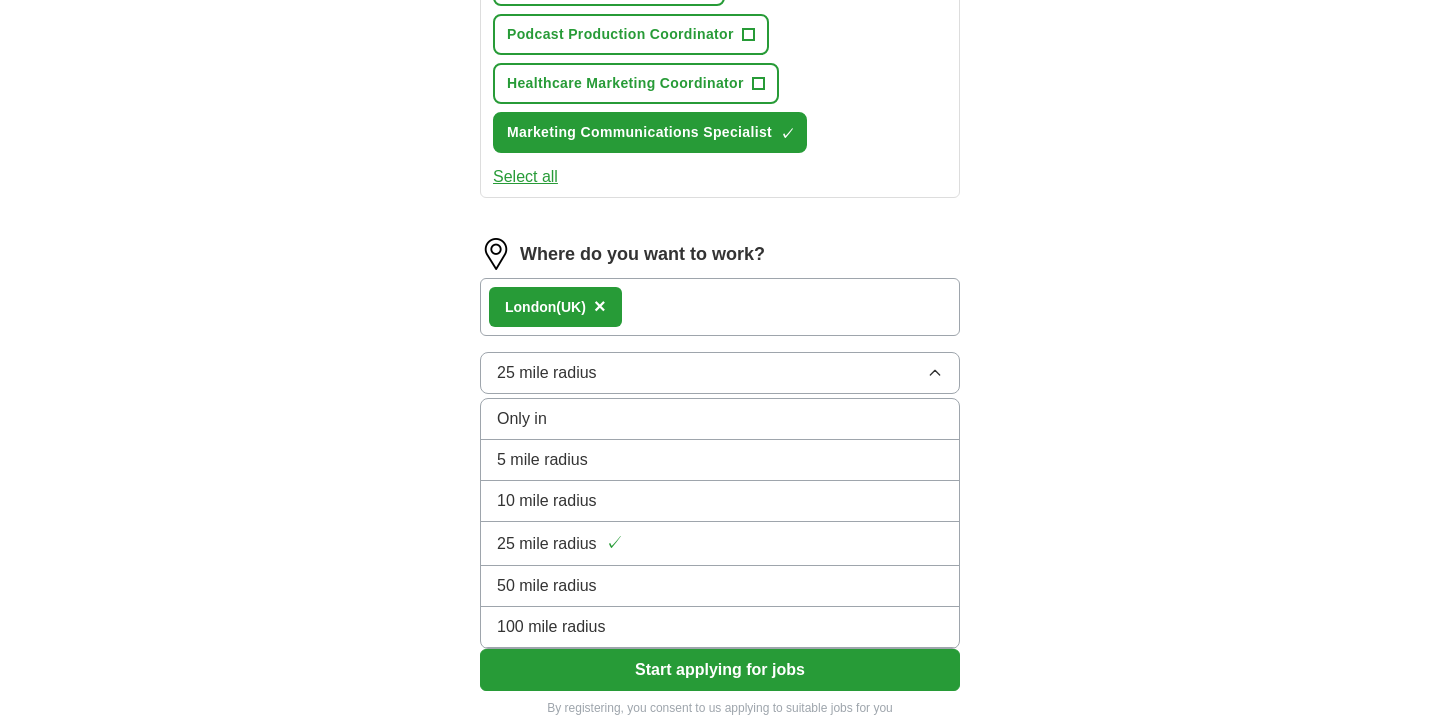 click on "ApplyIQ Let  ApplyIQ  do the hard work of searching and applying for jobs. Just tell us what you're looking for, and we'll do the rest. Select a CV CV_[LAST] 2025.pdf [DATE], [TIME] Upload a different  CV By uploading your  CV  you agree to our   T&Cs   and   Privacy Notice . First Name ******* Last Name ******* What job are you looking for? Enter or select a minimum of 3 job titles (4-8 recommended) Social Media Manager + Content Marketing Manager + Campaign Coordinator + Digital Marketing Executive ✓ × Brand Narrative Strategist + Podcast Production Coordinator + Healthcare Marketing Coordinator + Marketing Communications Specialist ✓ × Select all Where do you want to work? Londo n  (UK) × 25 mile radius Only in 5 mile radius 10 mile radius 25 mile radius ✓ 50 mile radius 100 mile radius What's your minimum salary? At least  £ -   per year £ 20 k £ 100 k+ Start applying for jobs By registering, you consent to us applying to suitable jobs for you" at bounding box center (720, -90) 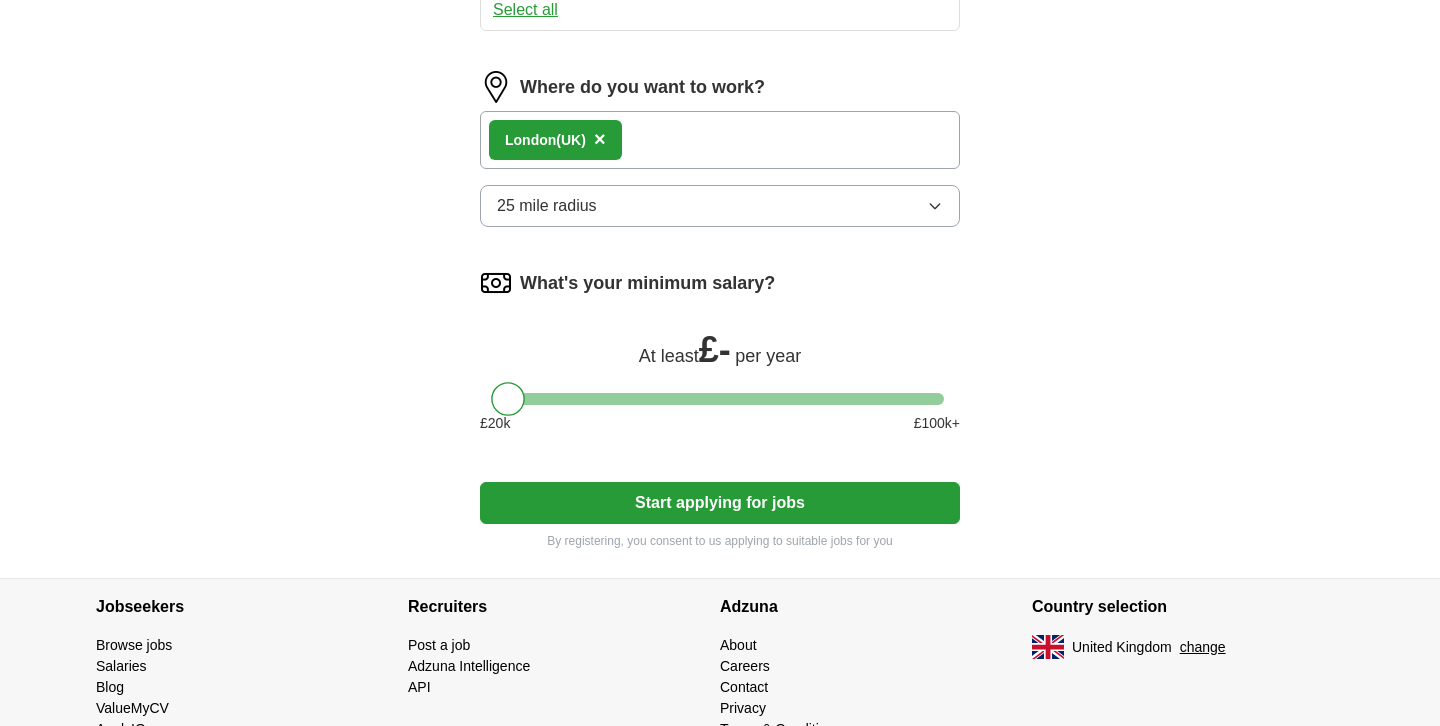 scroll, scrollTop: 1158, scrollLeft: 0, axis: vertical 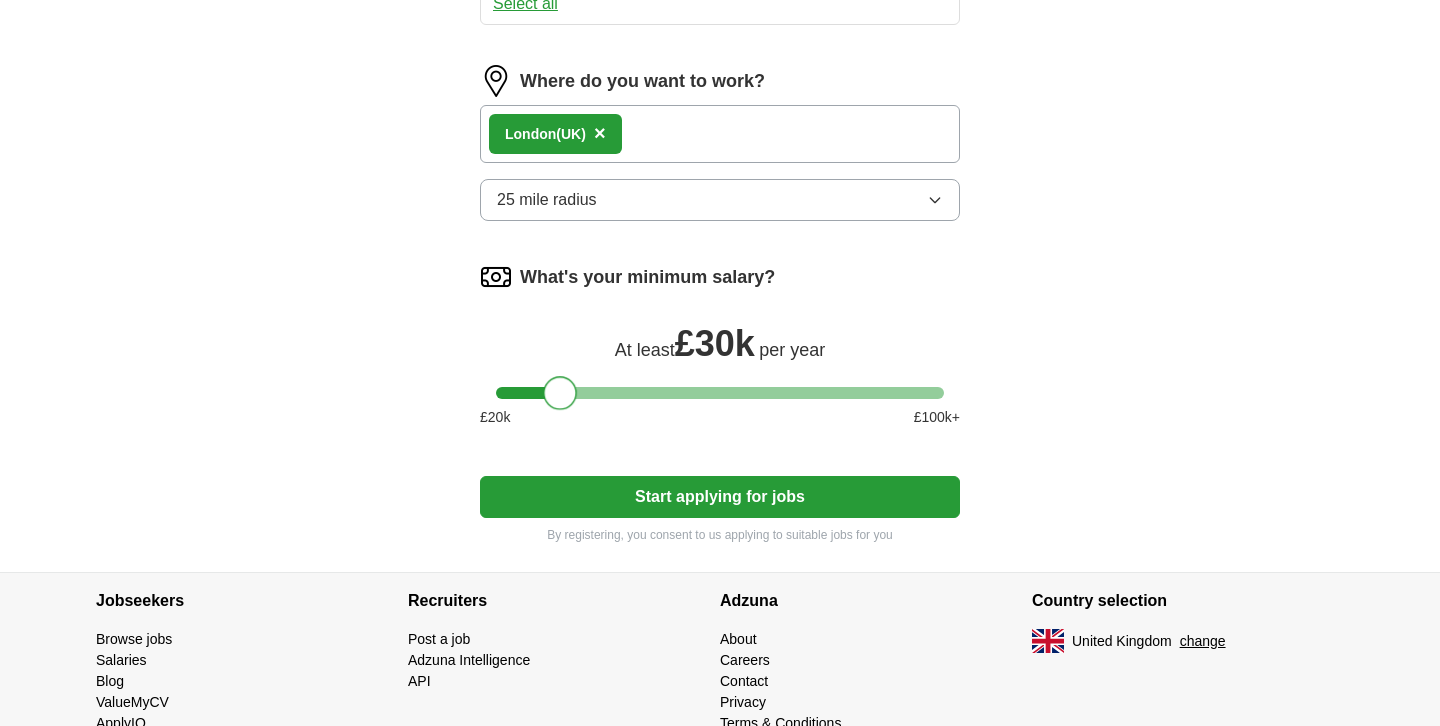 drag, startPoint x: 493, startPoint y: 440, endPoint x: 543, endPoint y: 449, distance: 50.803543 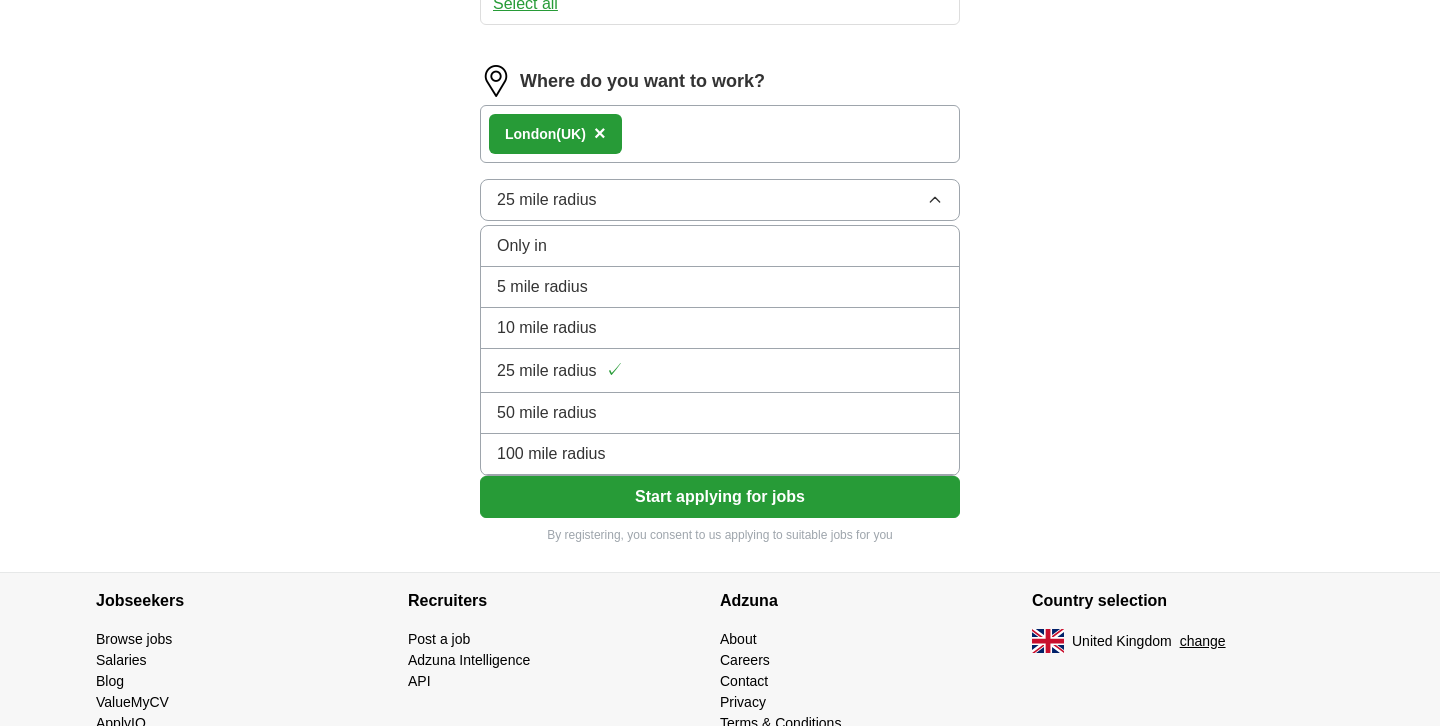 click on "10 mile radius" at bounding box center (547, 328) 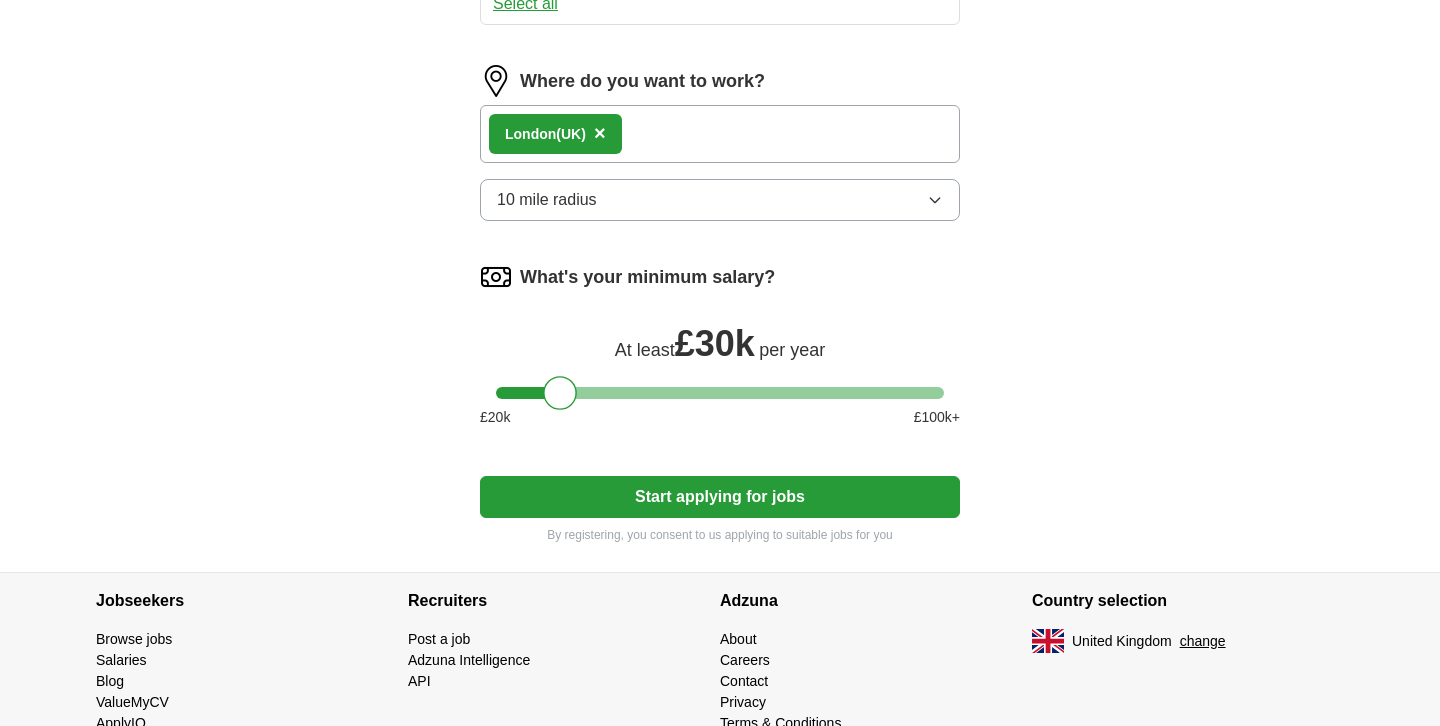 click on "Select a CV CV_[LAST] 2025.pdf [DATE], [TIME] Upload a different  CV By uploading your  CV  you agree to our   T&Cs   and   Privacy Notice . First Name ******* Last Name ******* What job are you looking for? Enter or select a minimum of 3 job titles (4-8 recommended) Social Media Manager + Content Marketing Manager + Campaign Coordinator + Digital Marketing Executive ✓ × Brand Narrative Strategist + Podcast Production Coordinator + Healthcare Marketing Coordinator + Marketing Communications Specialist ✓ × Select all Where do you want to work? Londo n  (UK) × 10 mile radius What's your minimum salary? At least  £ 30k   per year £ 20 k £ 100 k+ Start applying for jobs By registering, you consent to us applying to suitable jobs for you" at bounding box center [720, -171] 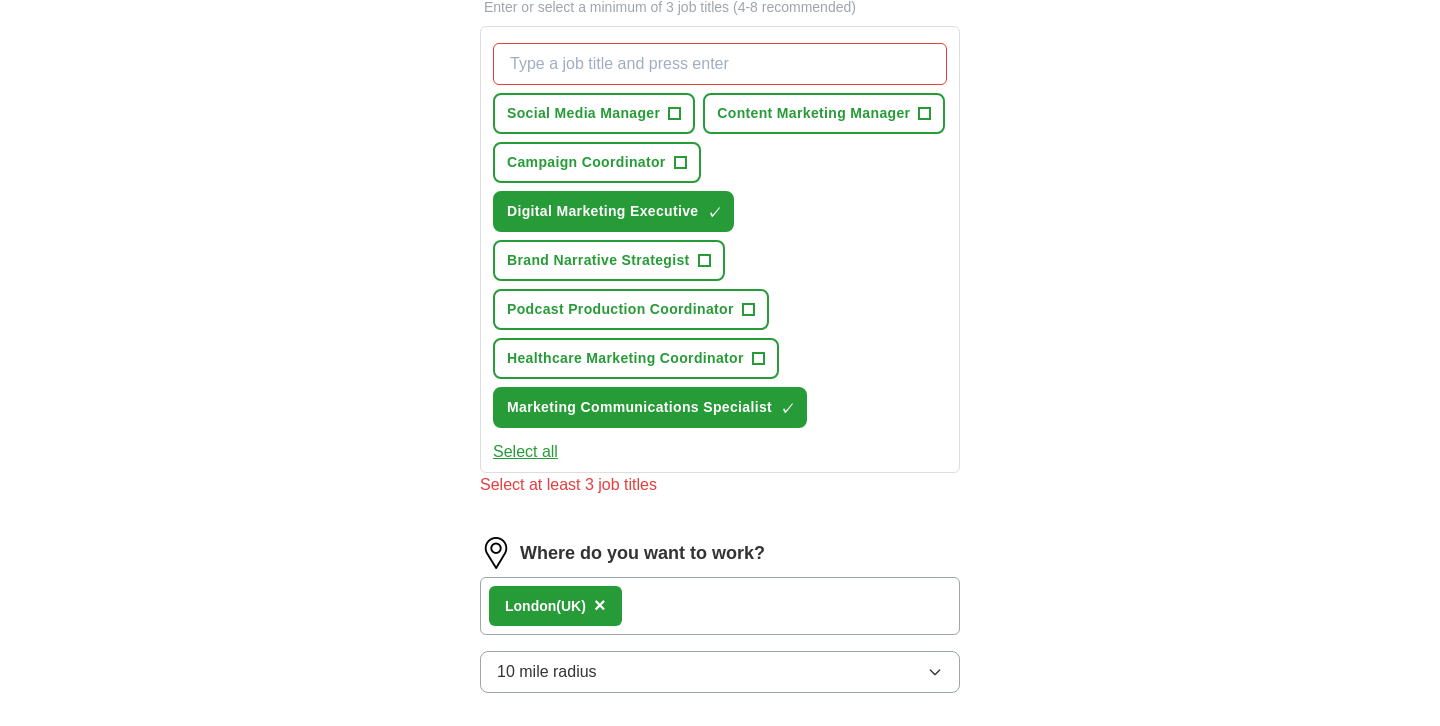 scroll, scrollTop: 695, scrollLeft: 0, axis: vertical 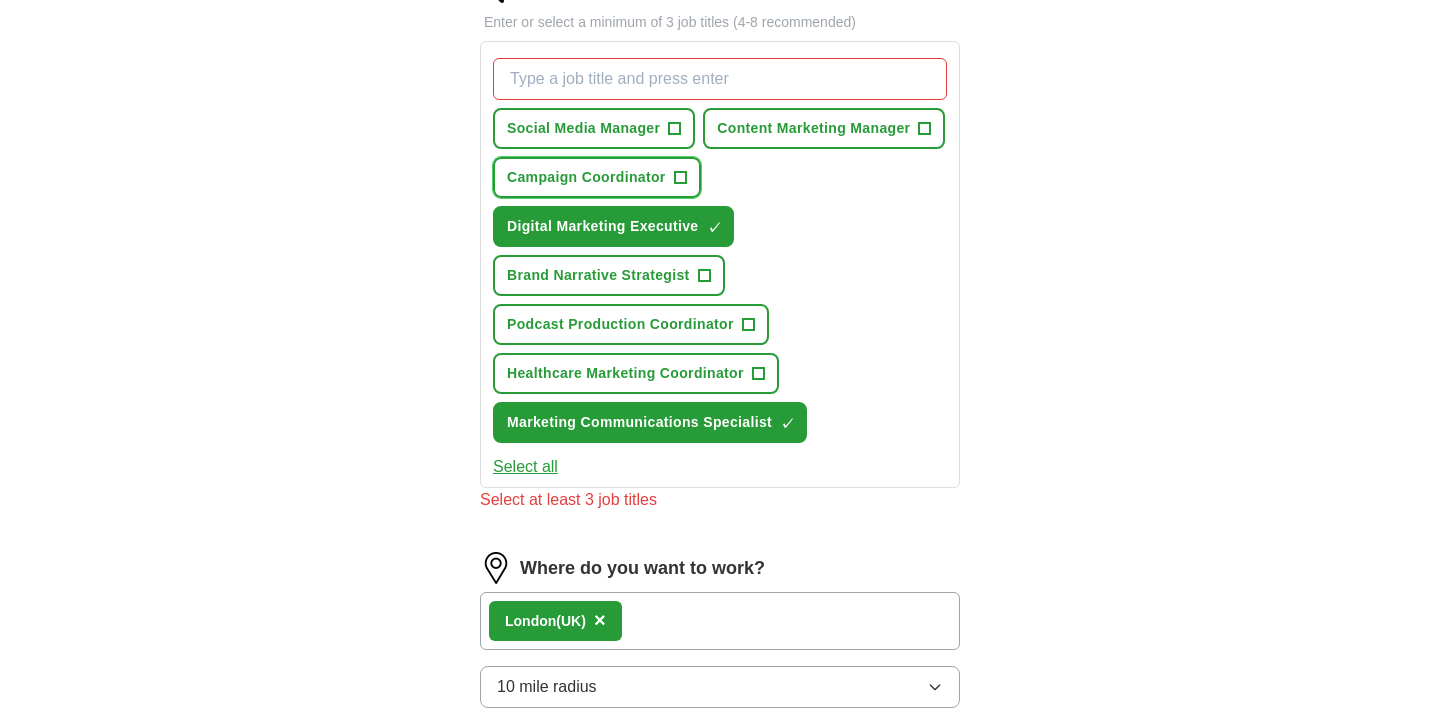 click on "Campaign Coordinator" at bounding box center (586, 177) 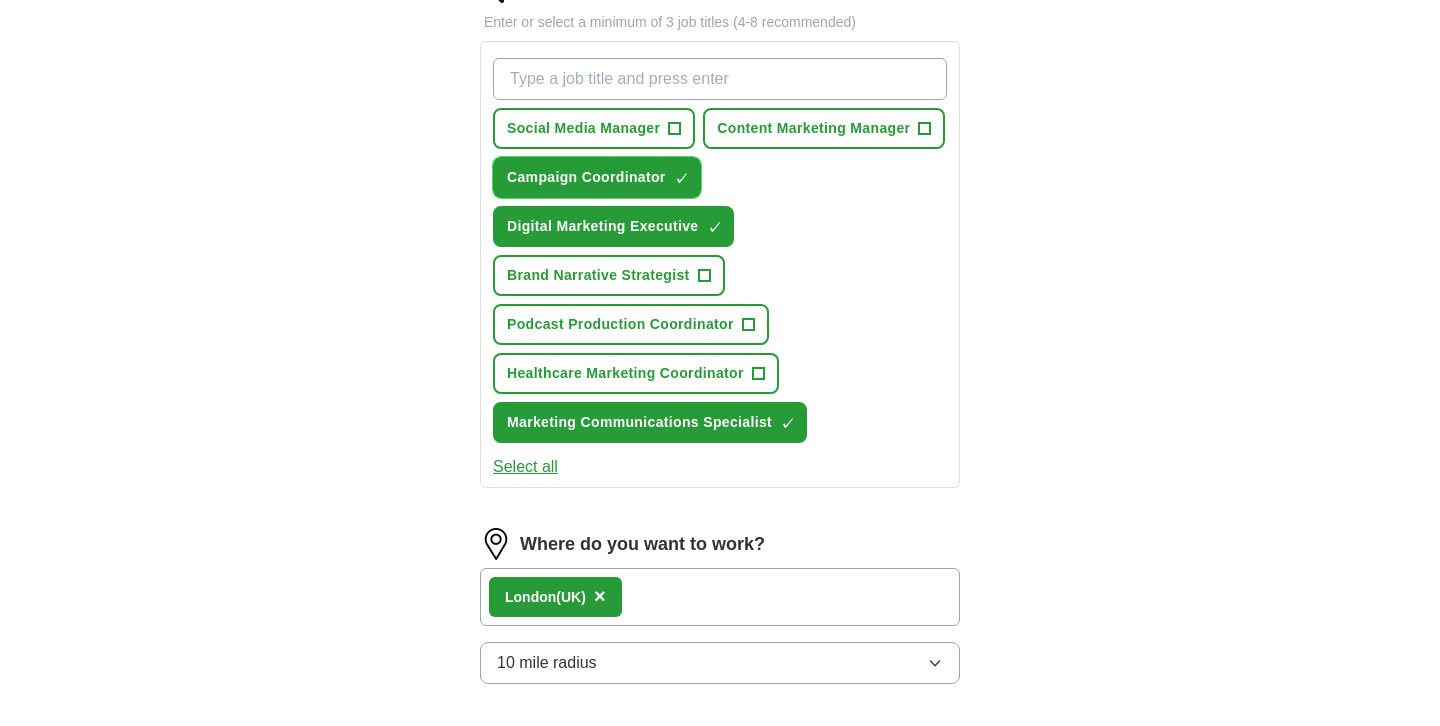 scroll, scrollTop: 1276, scrollLeft: 0, axis: vertical 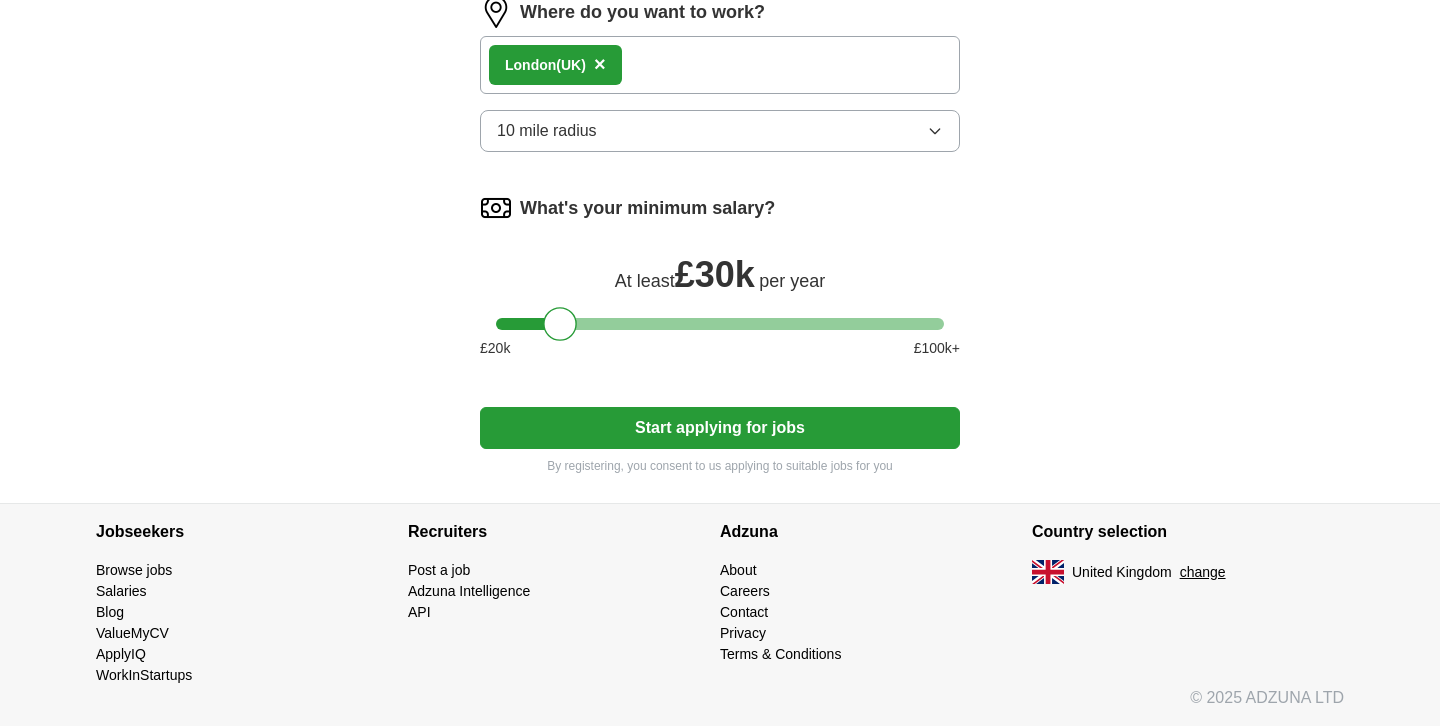 click on "Start applying for jobs" at bounding box center [720, 428] 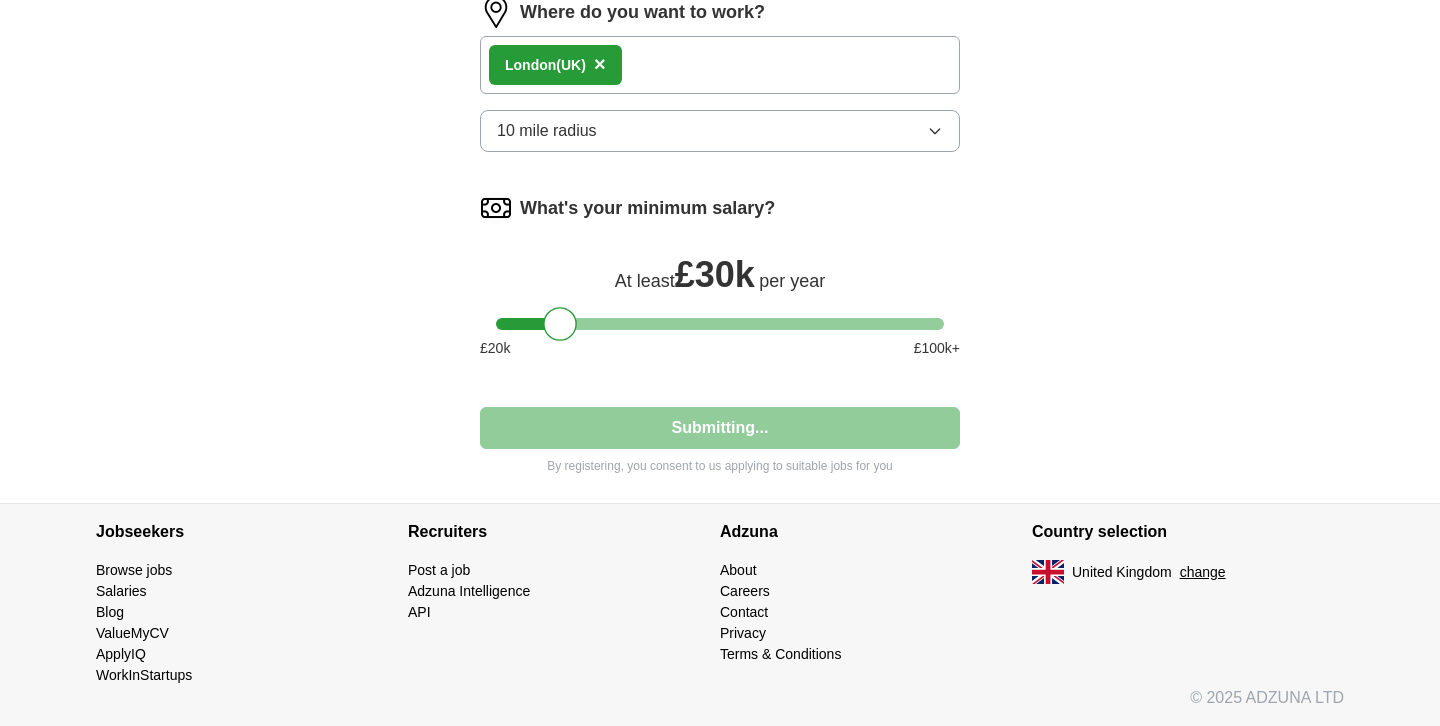 select on "**" 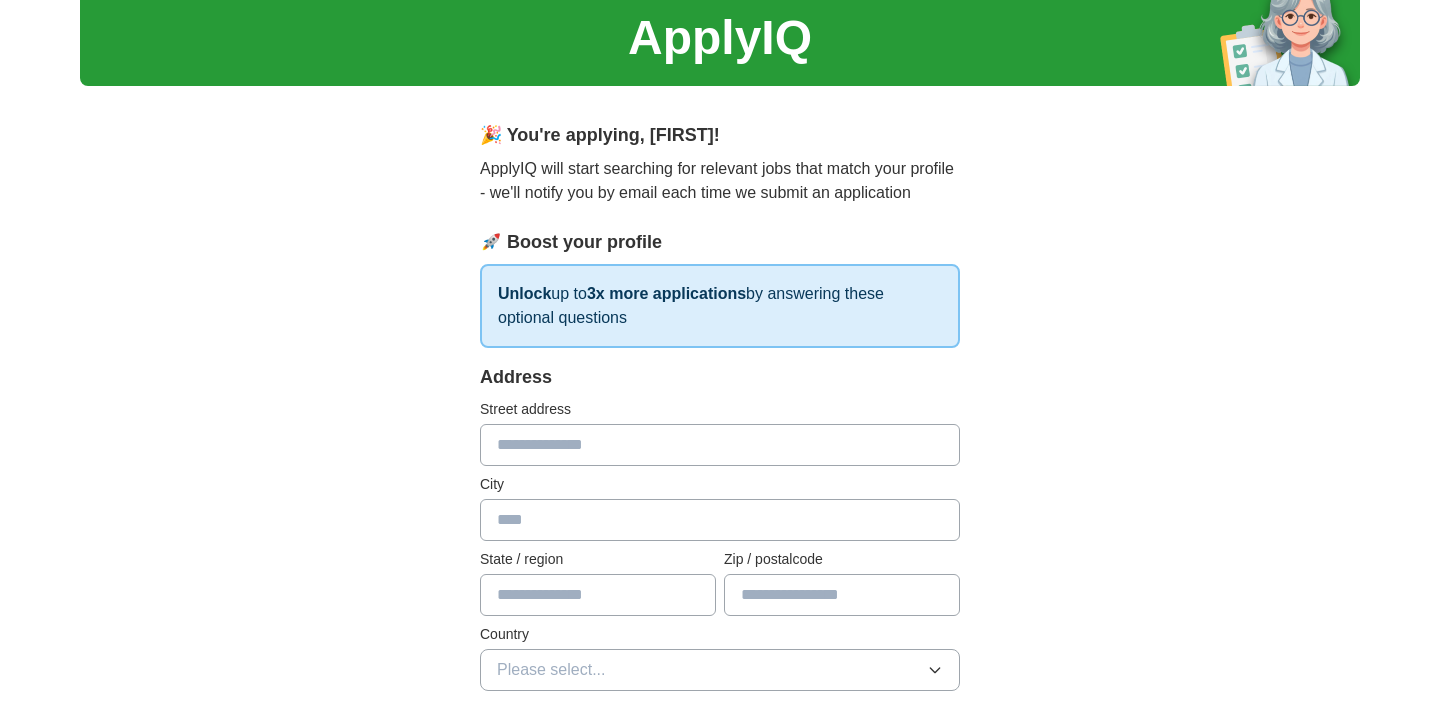 scroll, scrollTop: 0, scrollLeft: 0, axis: both 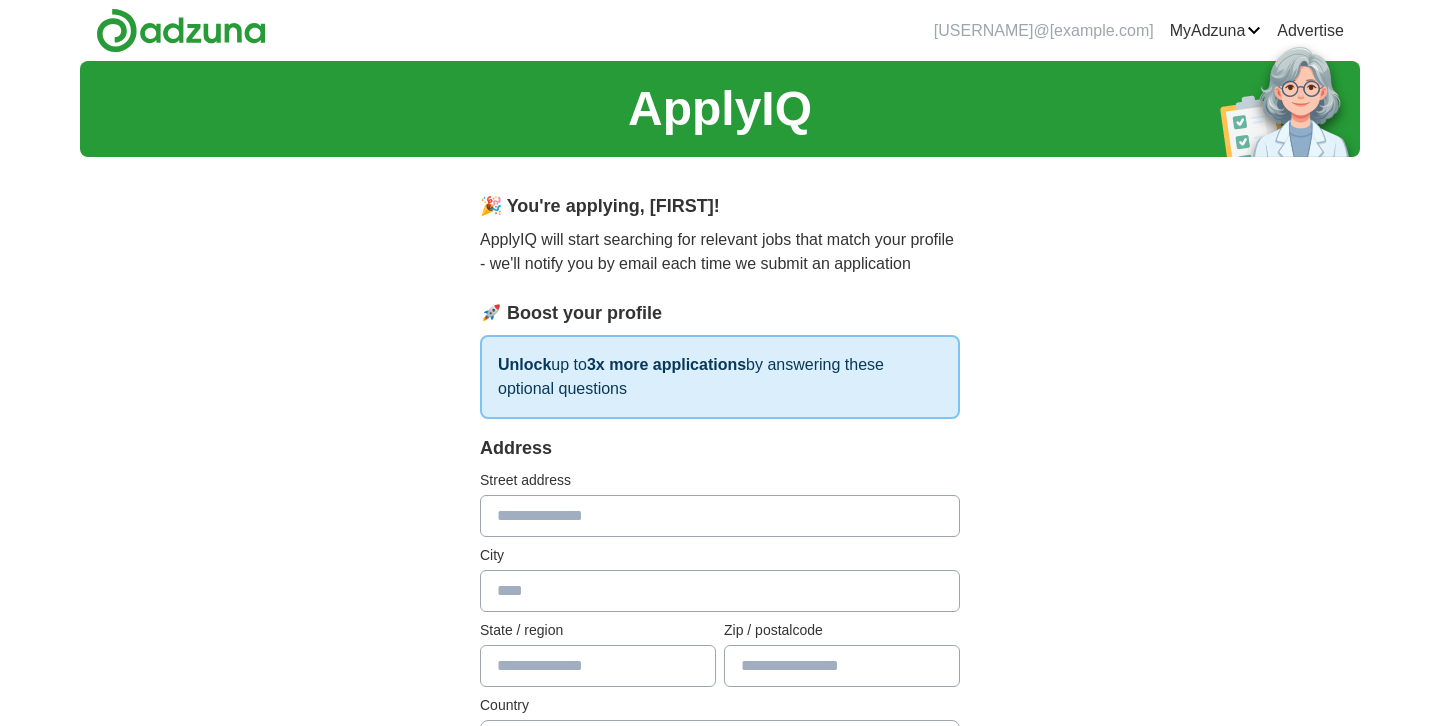 click at bounding box center (720, 516) 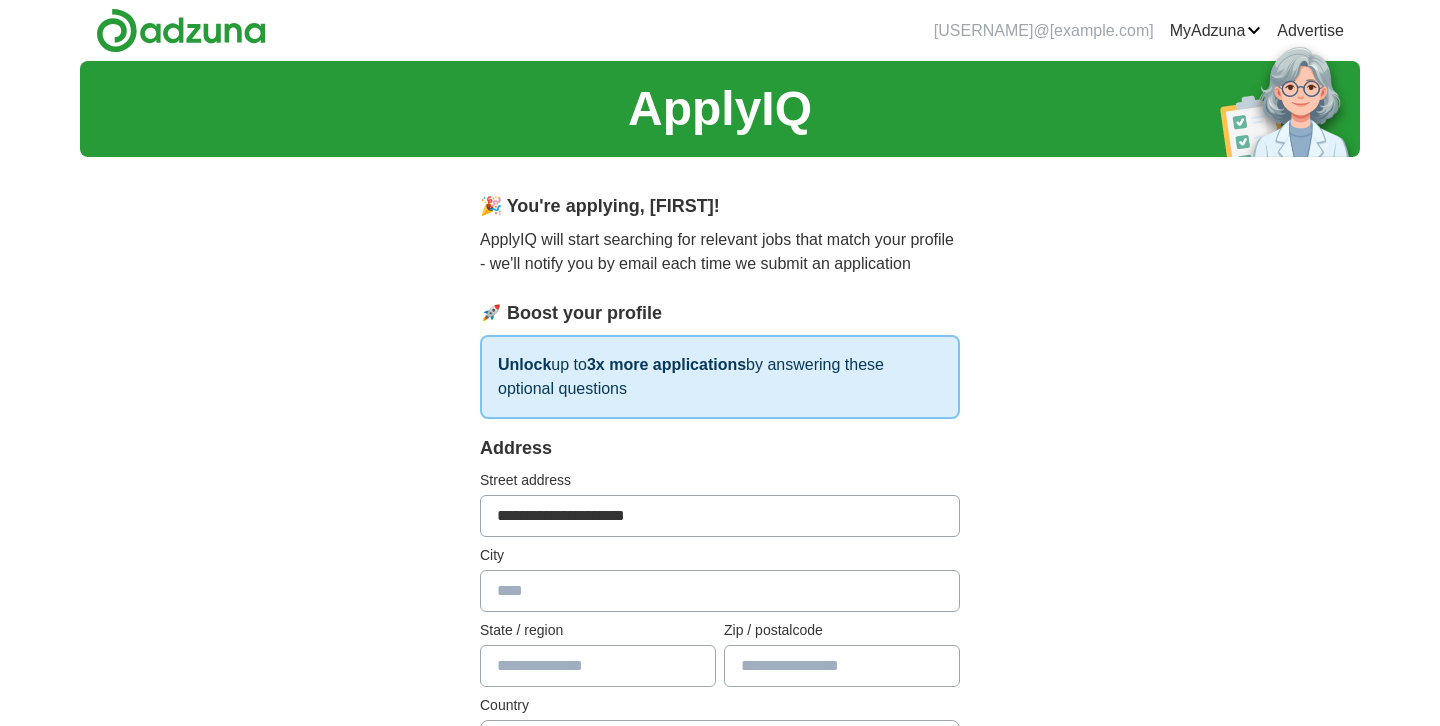 type on "******" 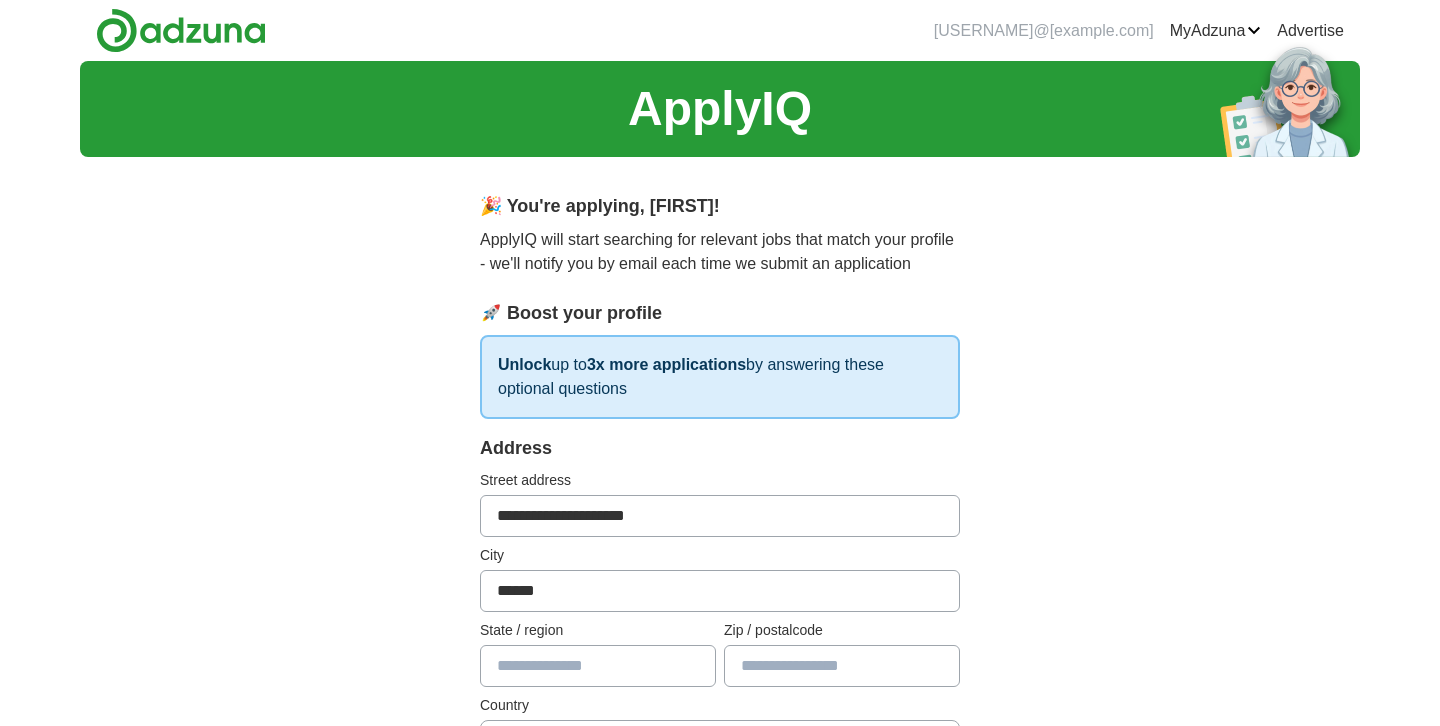 type on "********" 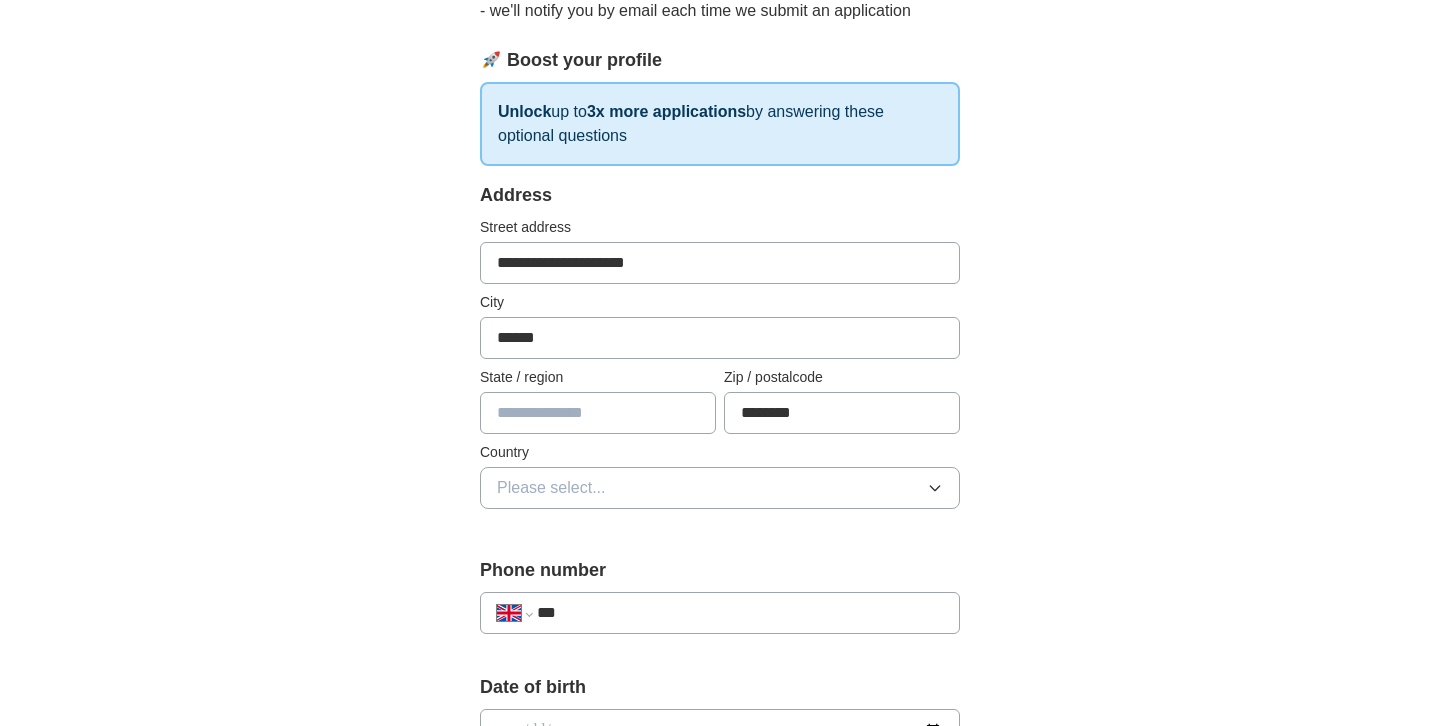 scroll, scrollTop: 355, scrollLeft: 0, axis: vertical 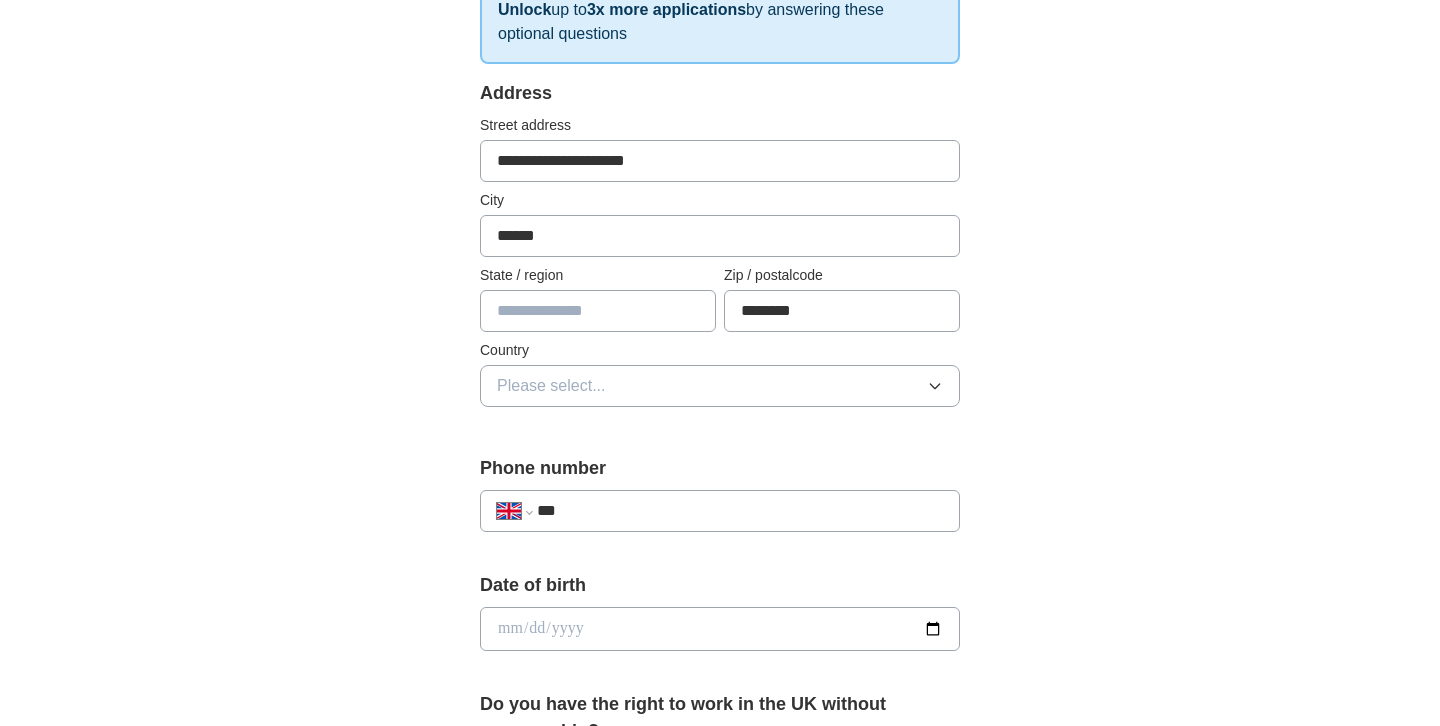 click on "Please select..." at bounding box center (720, 386) 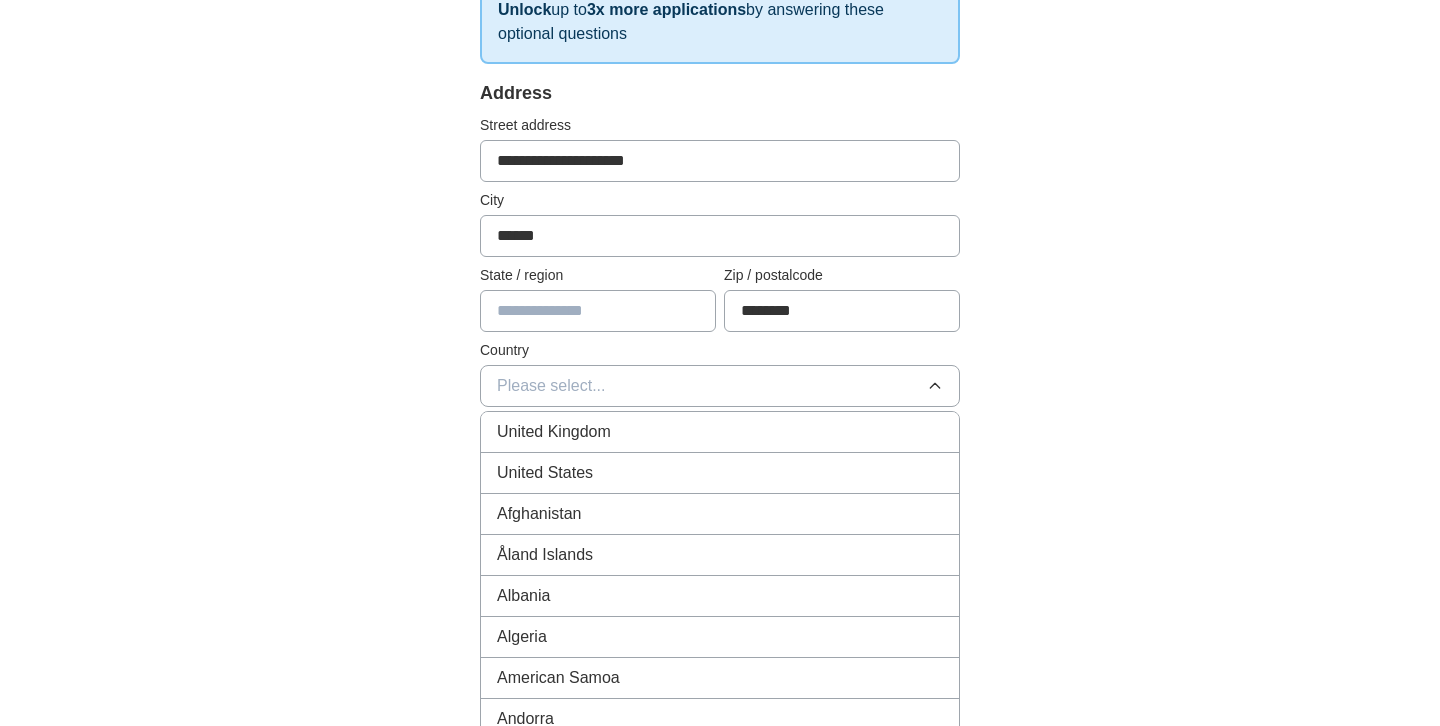 click on "United Kingdom" at bounding box center (720, 432) 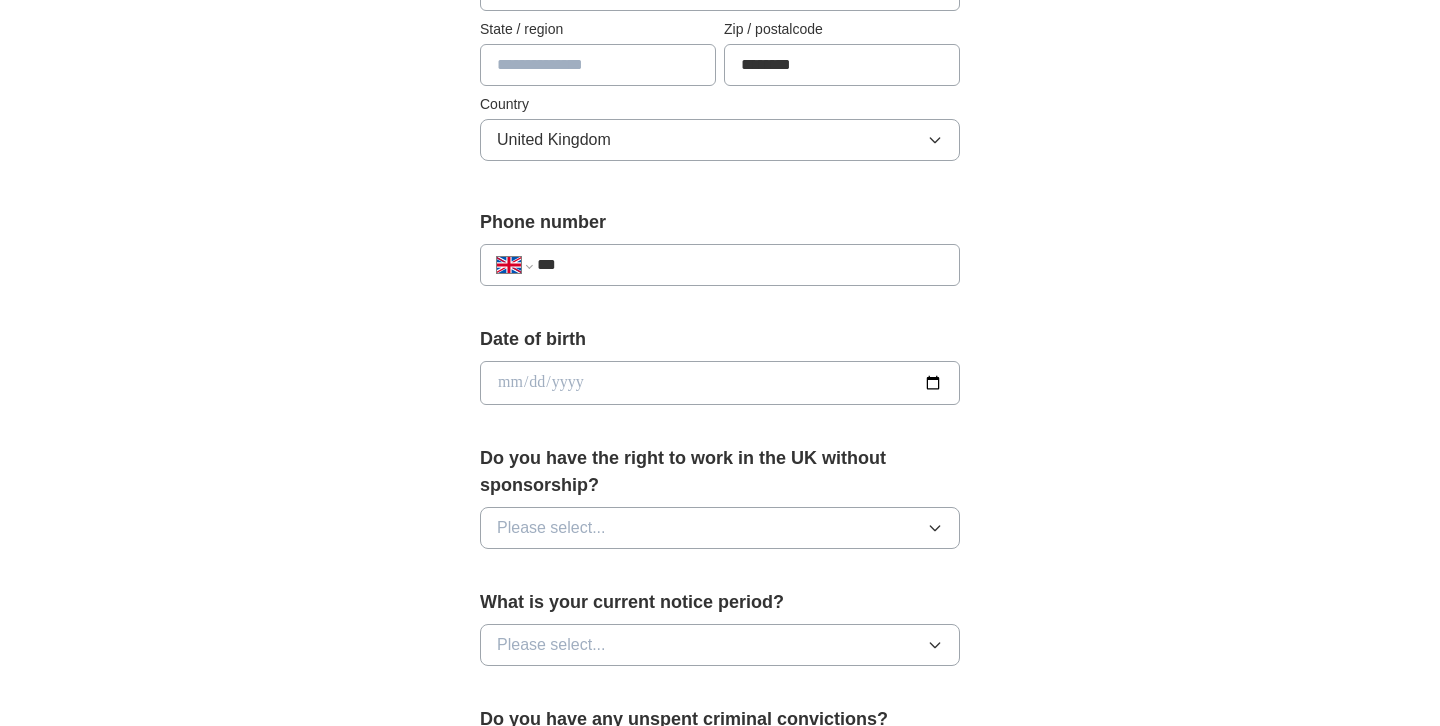 scroll, scrollTop: 619, scrollLeft: 0, axis: vertical 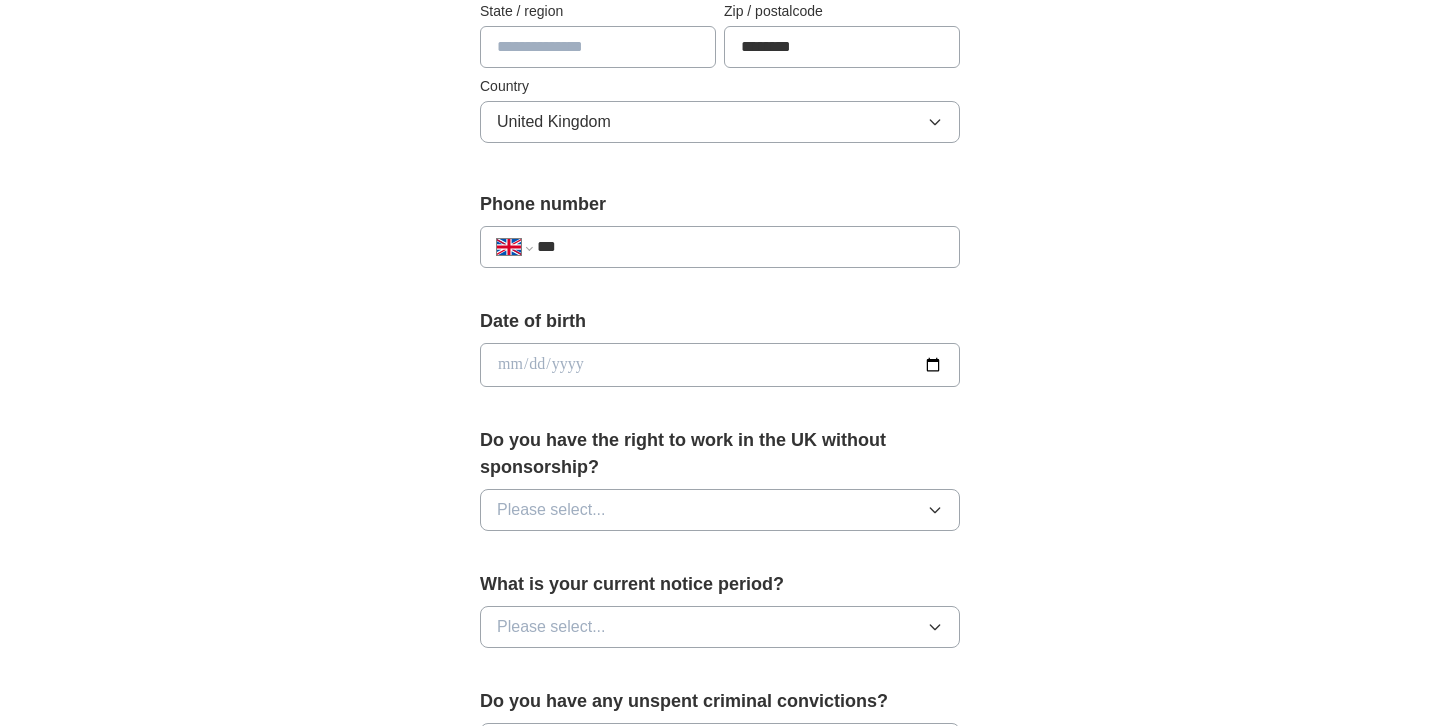 click on "***" at bounding box center (740, 247) 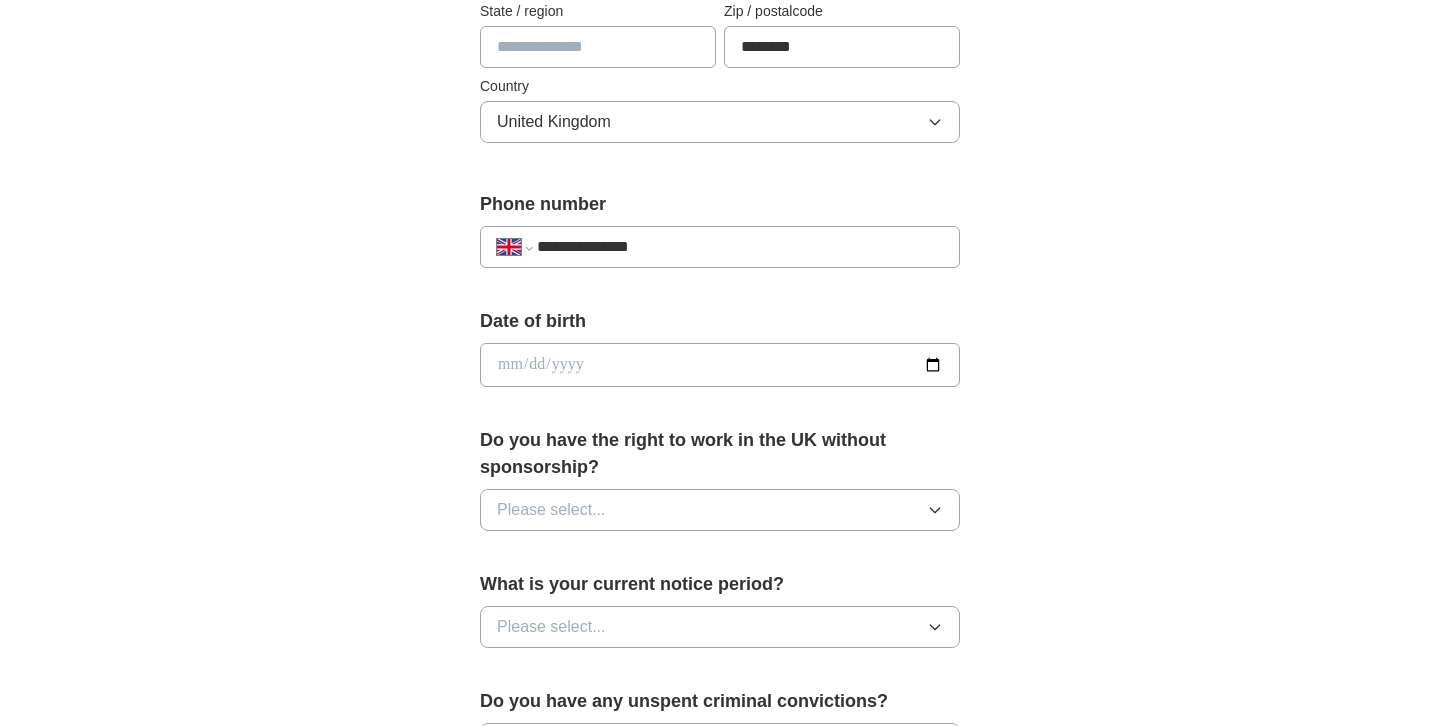 click on "**********" at bounding box center (740, 247) 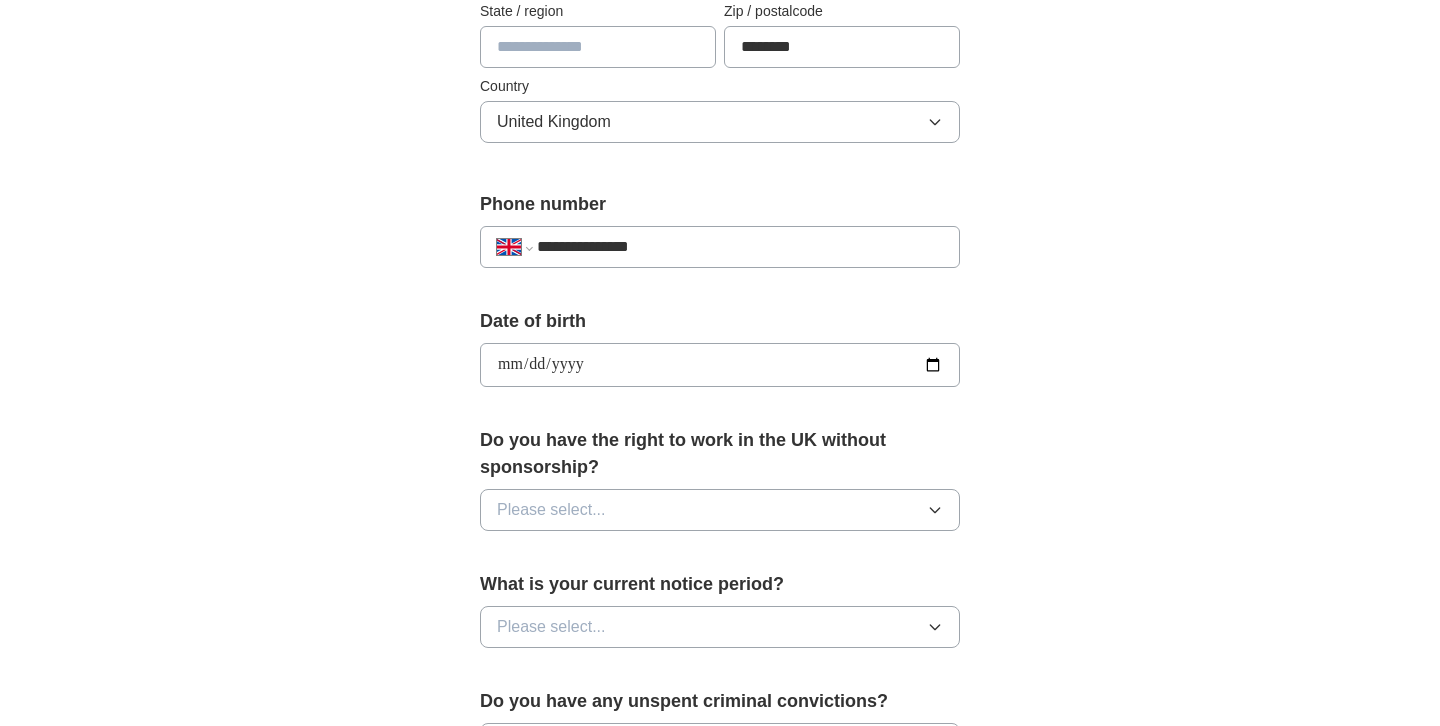 type on "**********" 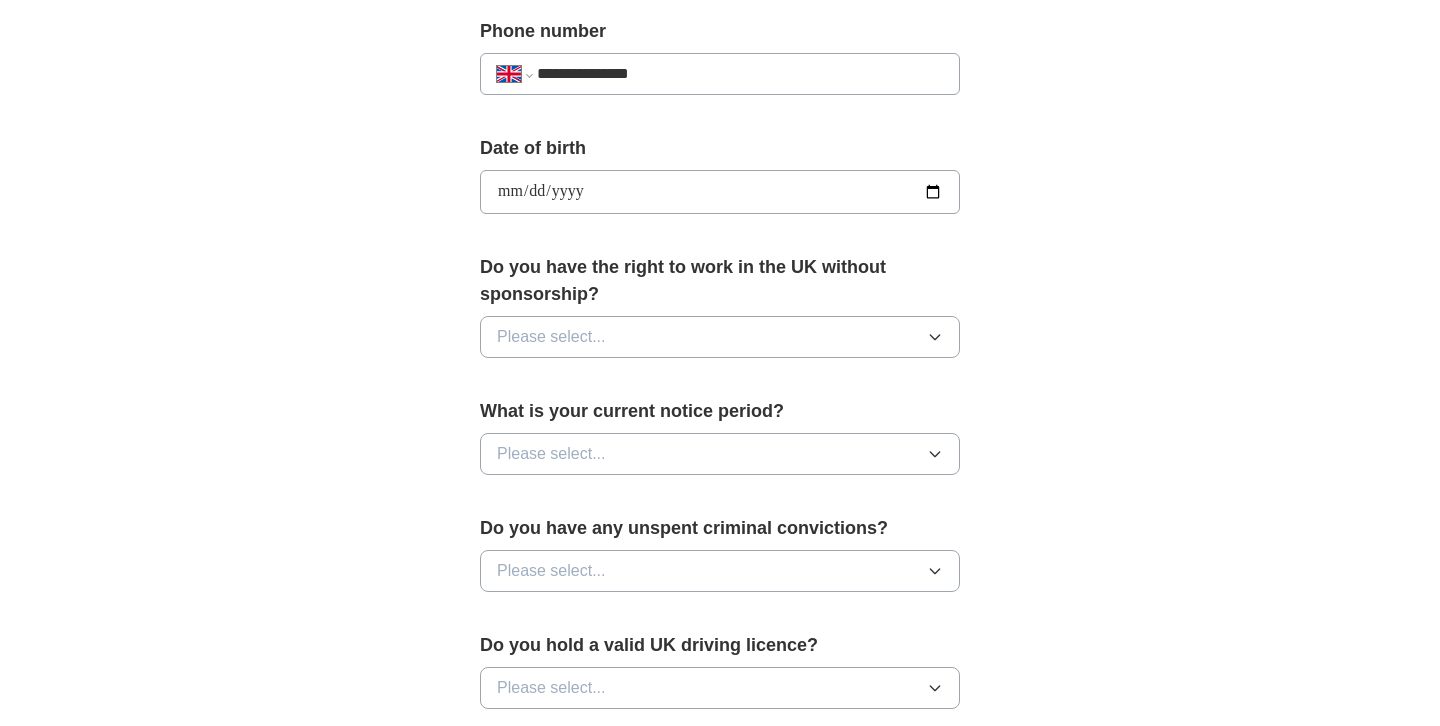 scroll, scrollTop: 803, scrollLeft: 0, axis: vertical 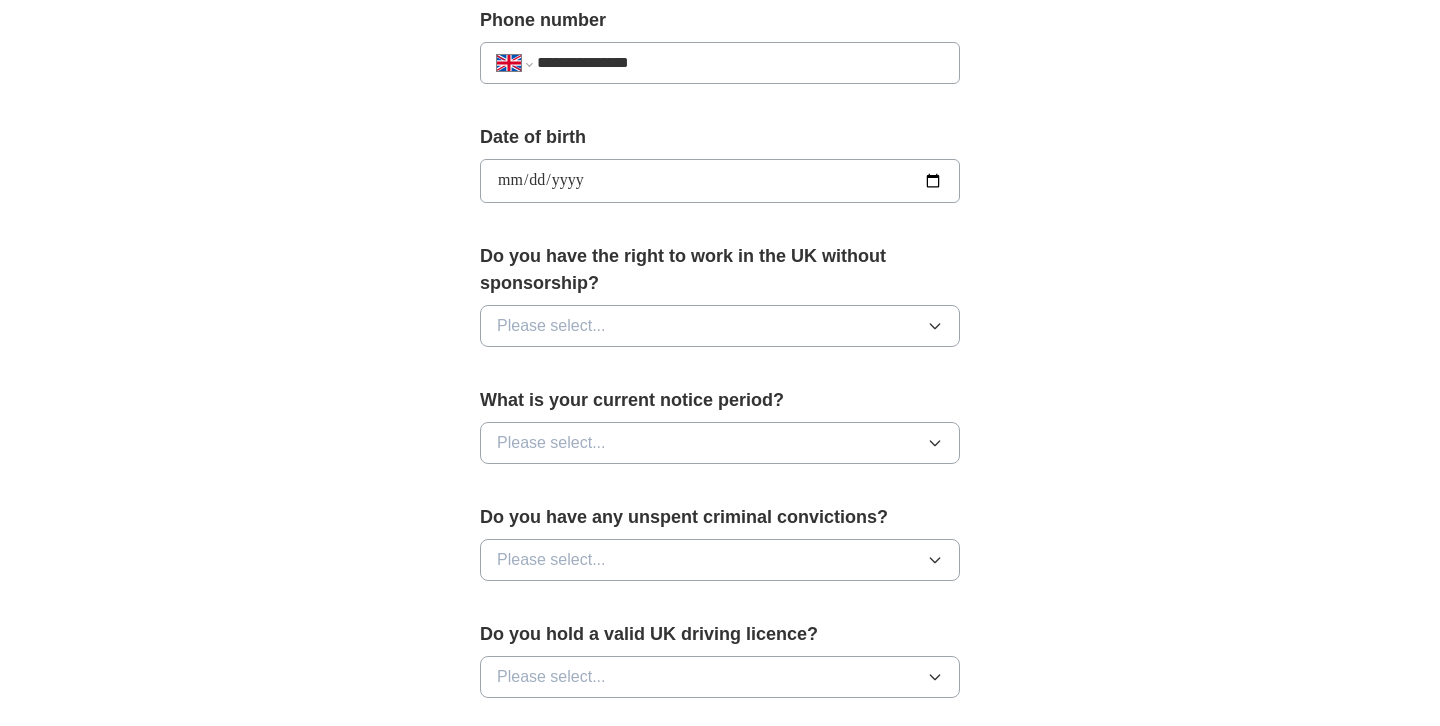 click on "Please select..." at bounding box center (720, 326) 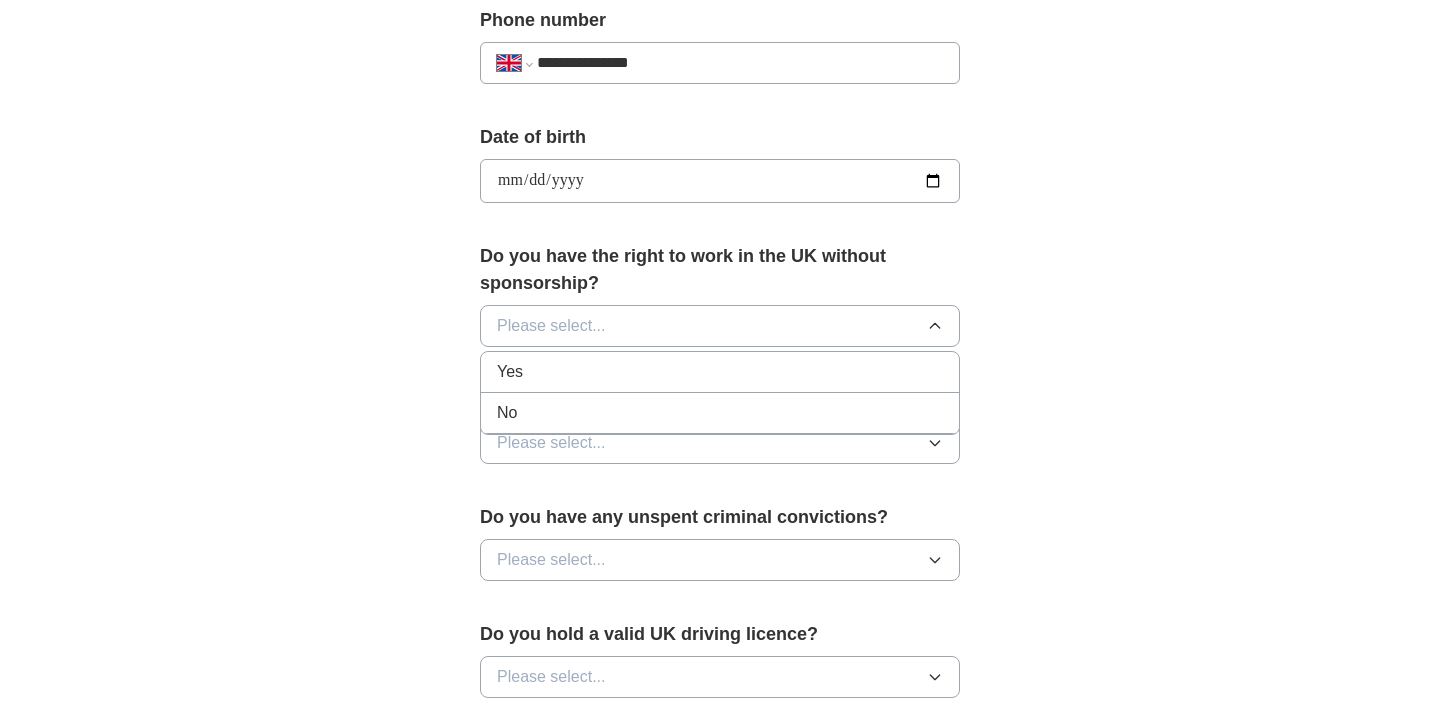 click on "No" at bounding box center (720, 413) 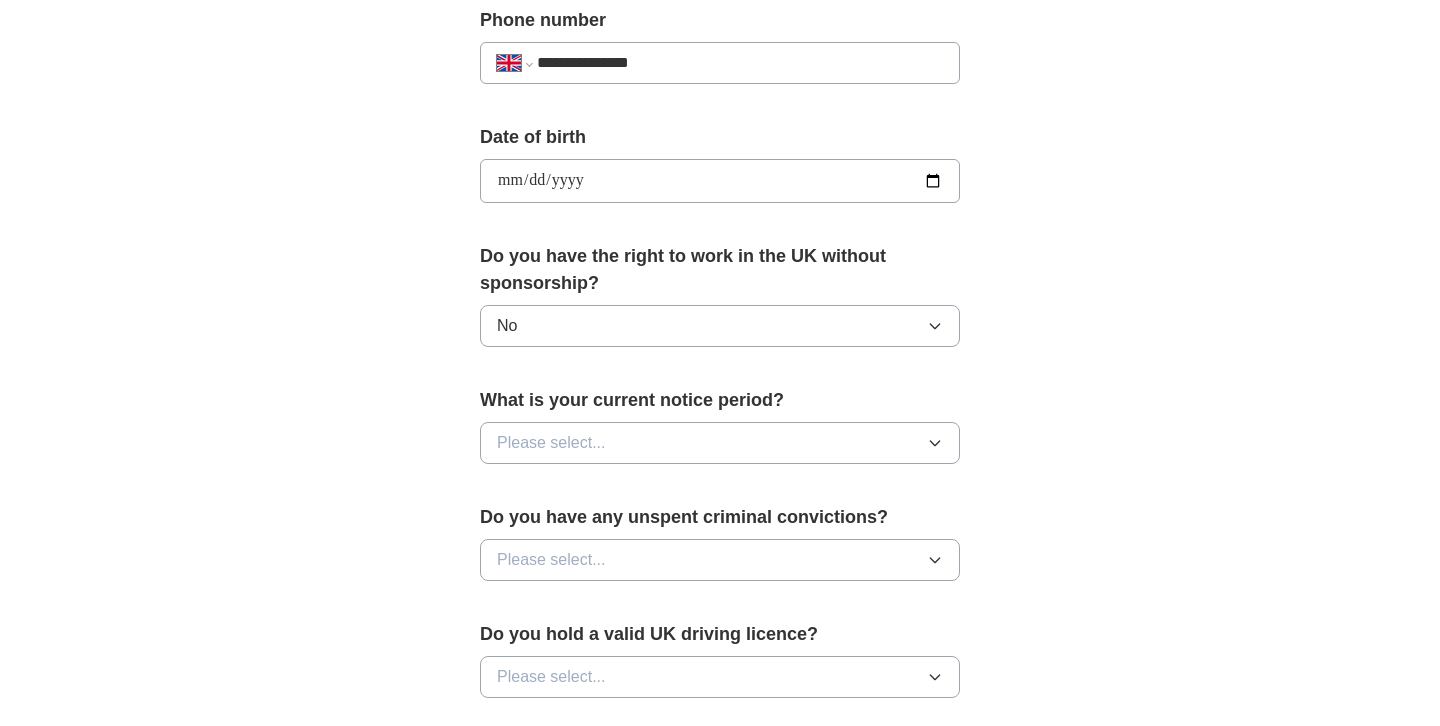 click on "Please select..." at bounding box center (720, 443) 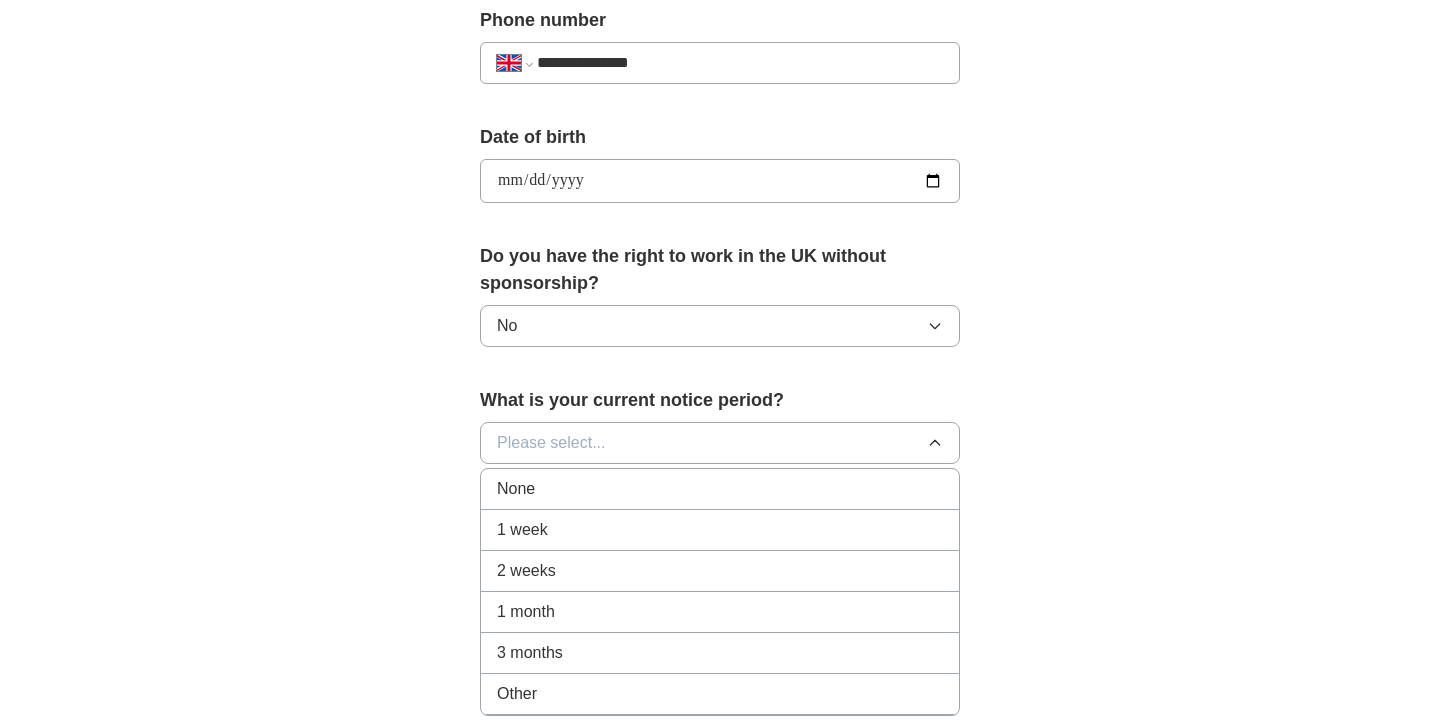 click on "1 week" at bounding box center [720, 530] 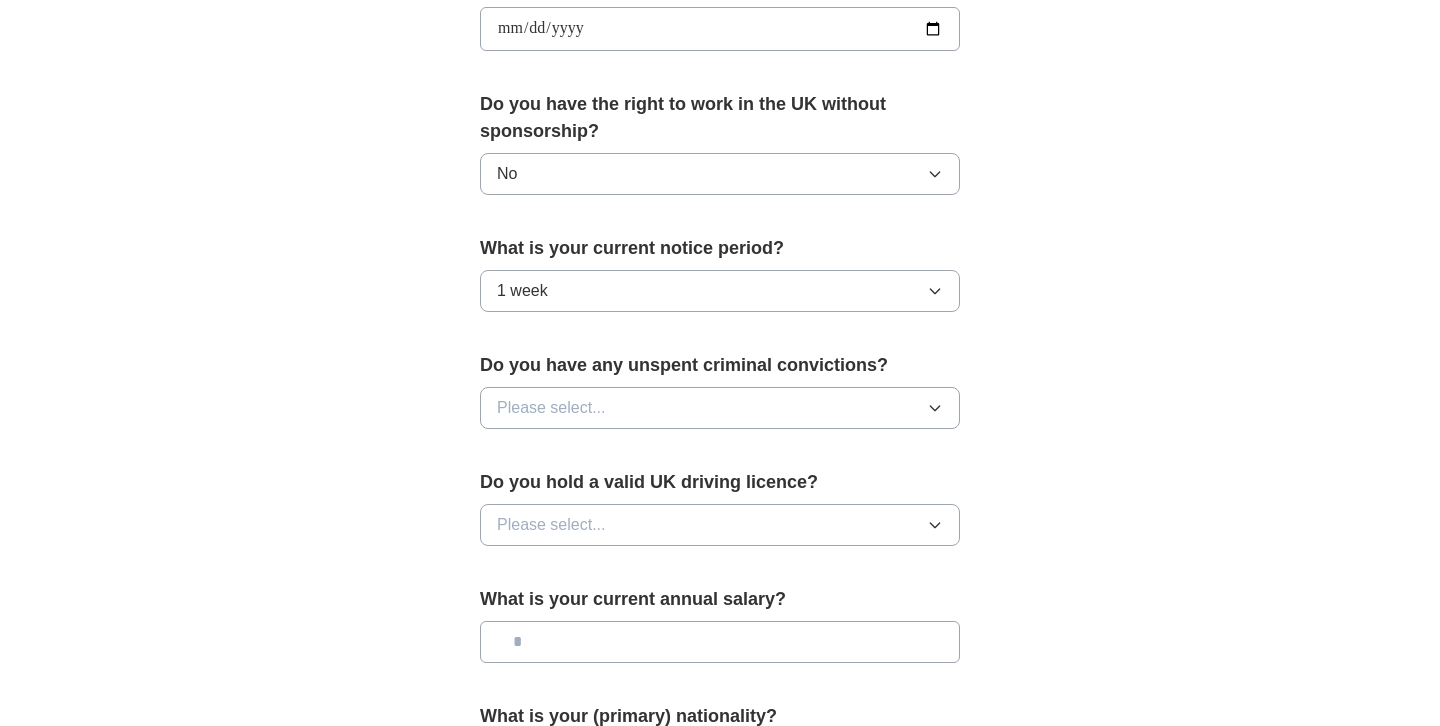scroll, scrollTop: 989, scrollLeft: 0, axis: vertical 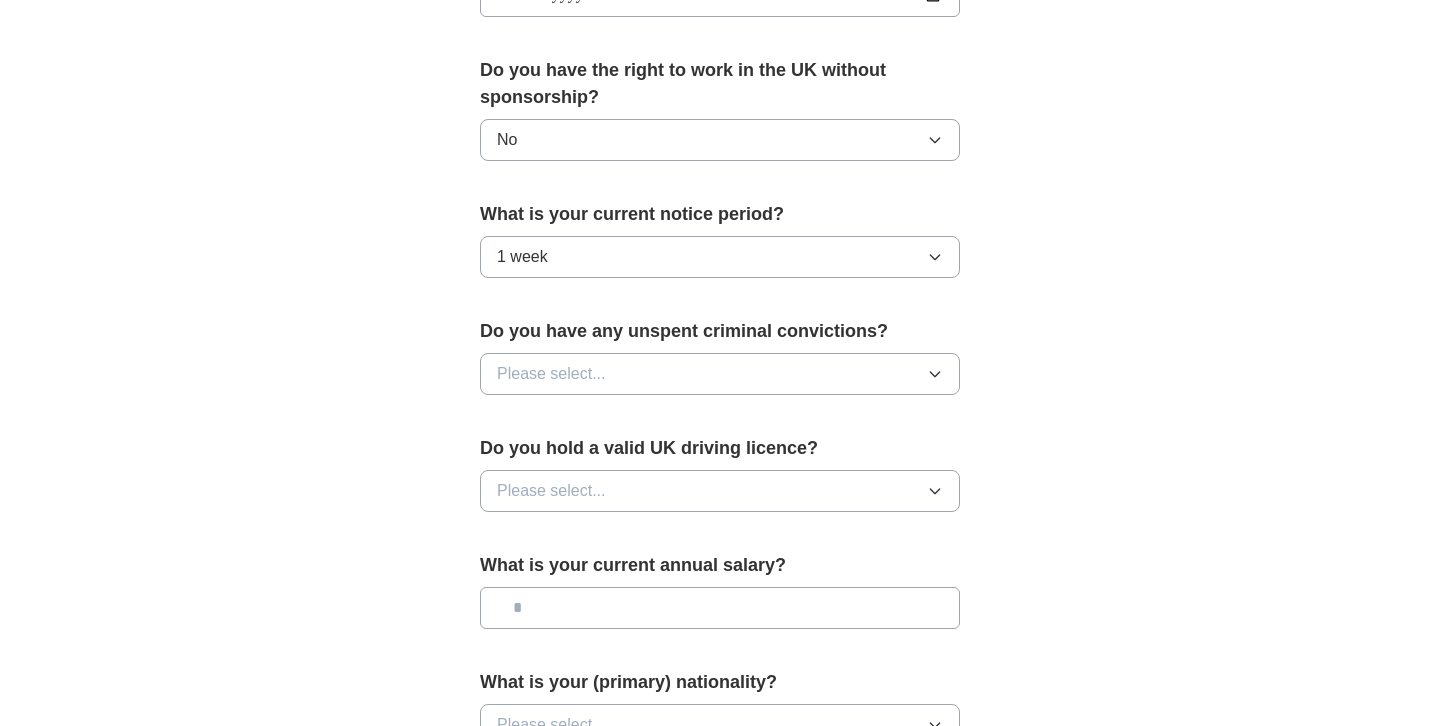 click on "Please select..." at bounding box center (551, 374) 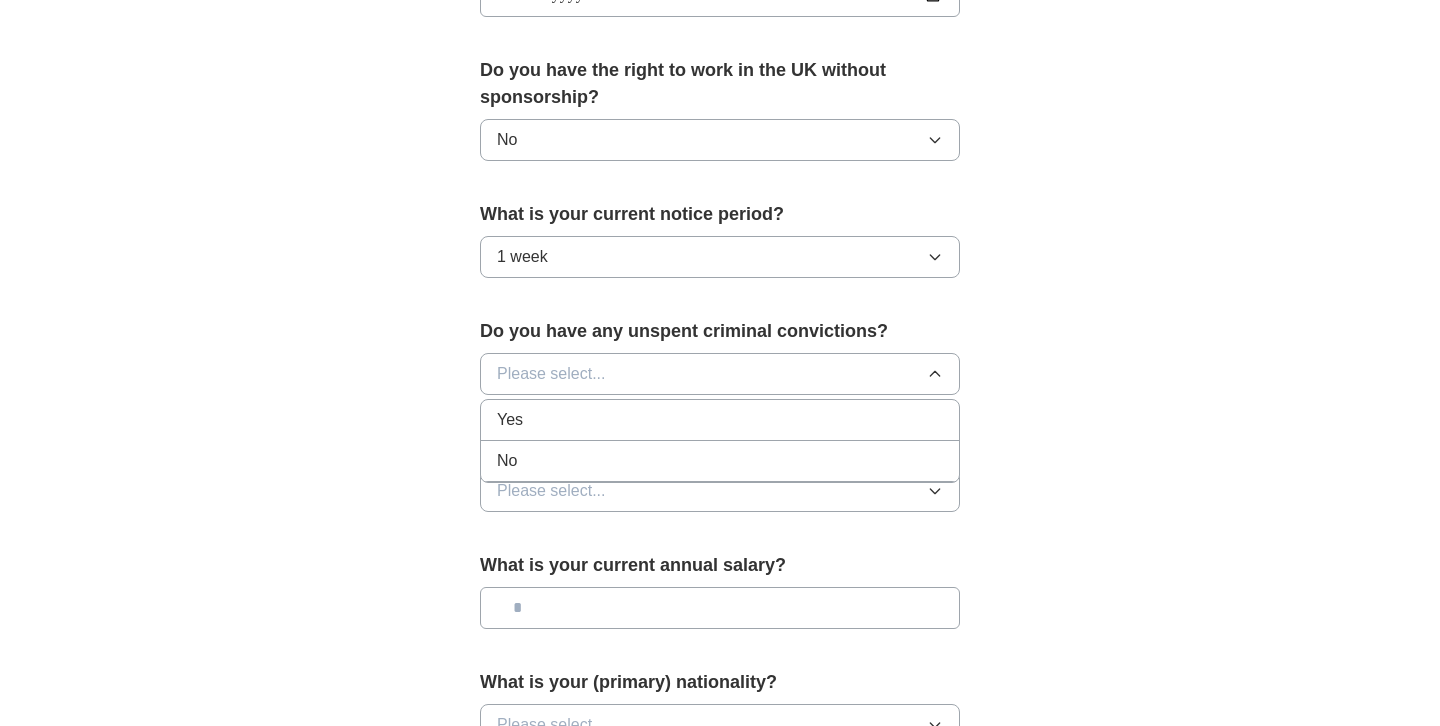 click on "Yes" at bounding box center (720, 420) 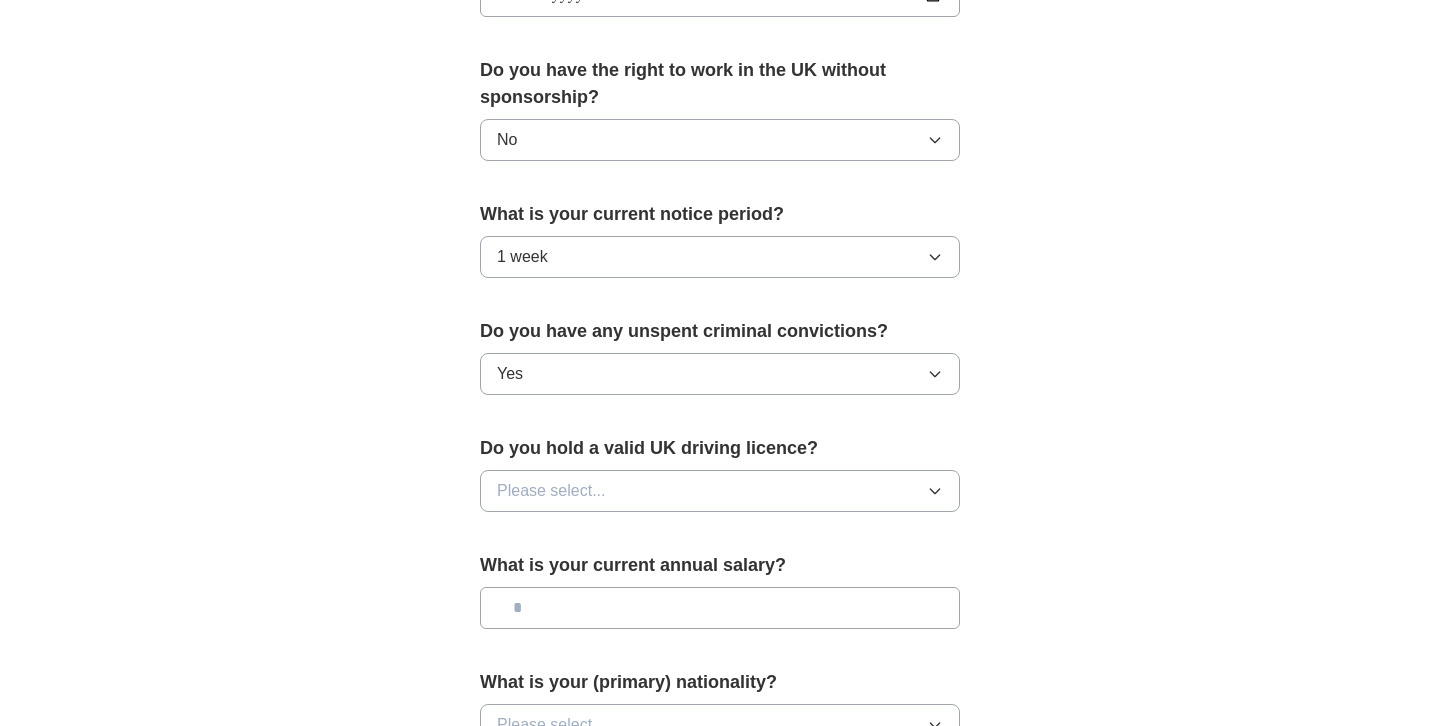 click on "Yes" at bounding box center [720, 374] 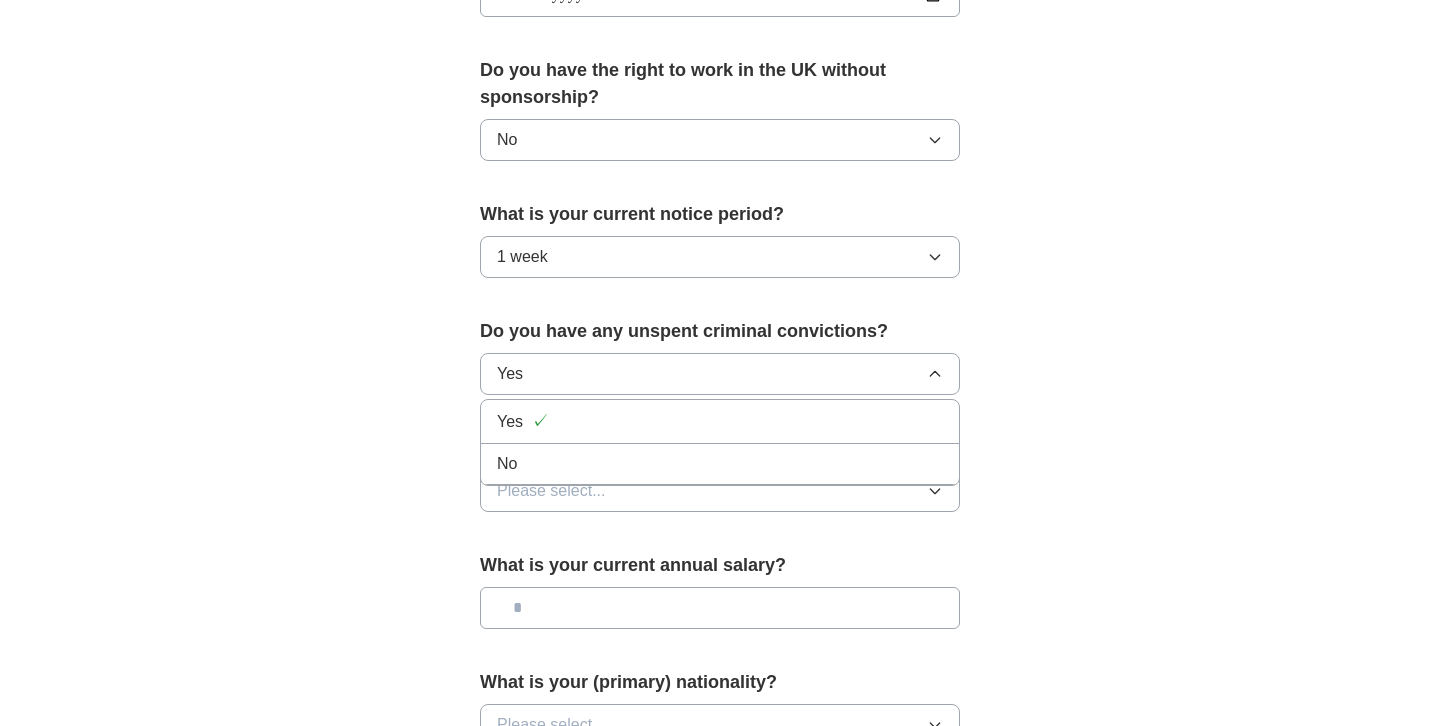 click on "No" at bounding box center [720, 464] 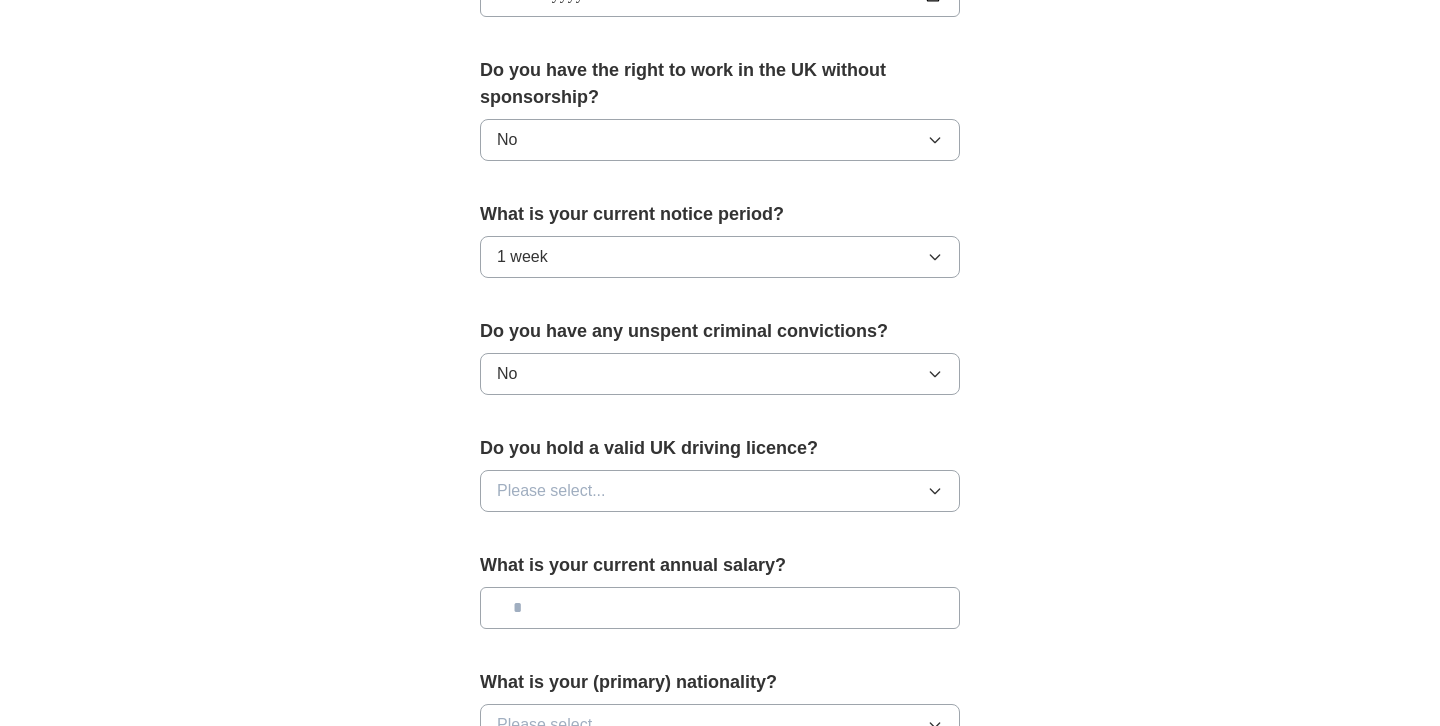 click on "Please select..." at bounding box center (720, 491) 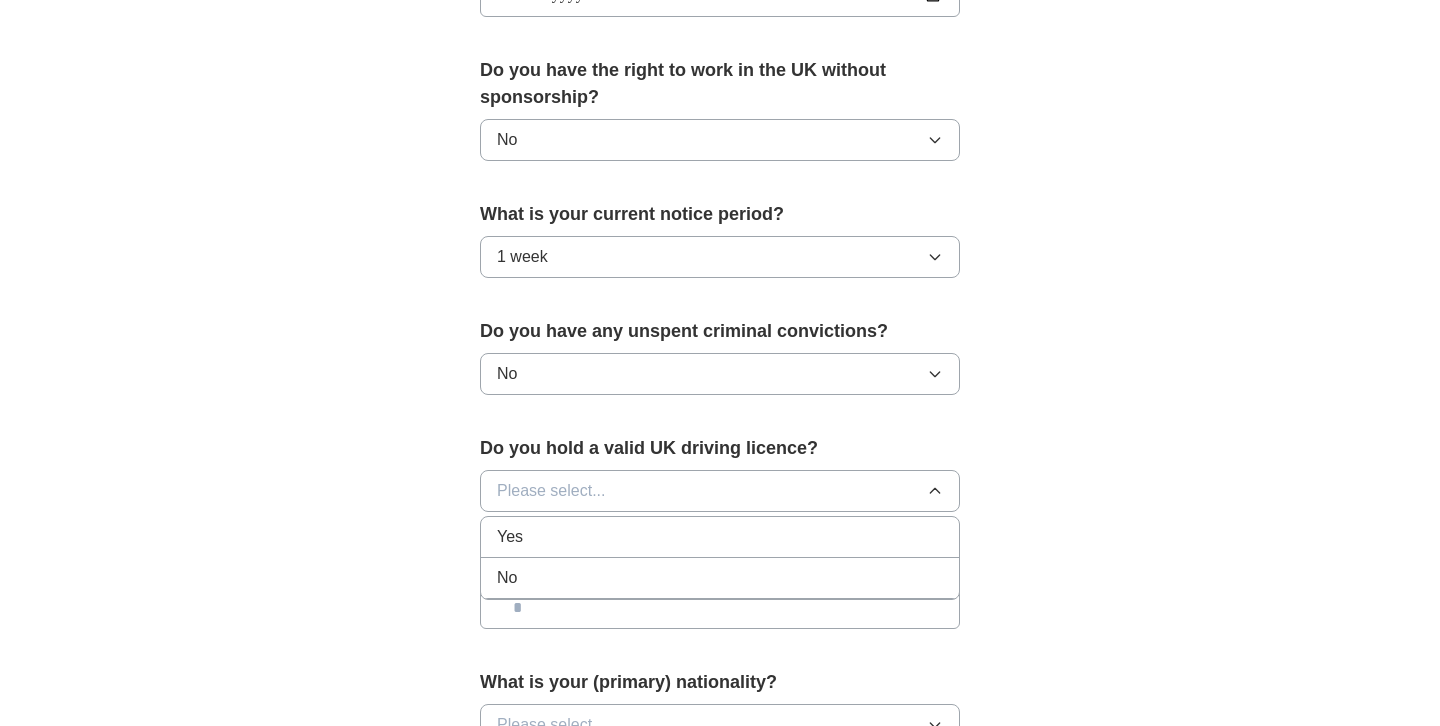 click on "No" at bounding box center [720, 578] 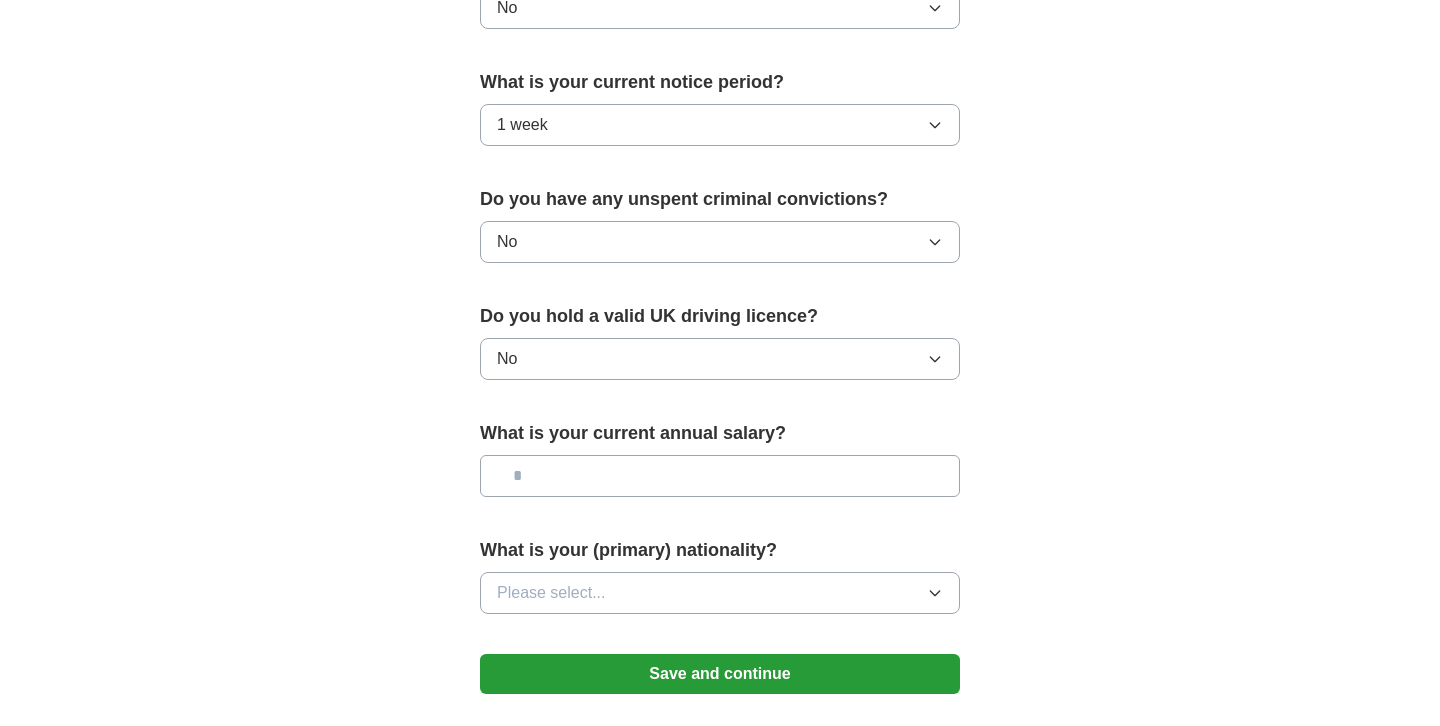 scroll, scrollTop: 1125, scrollLeft: 0, axis: vertical 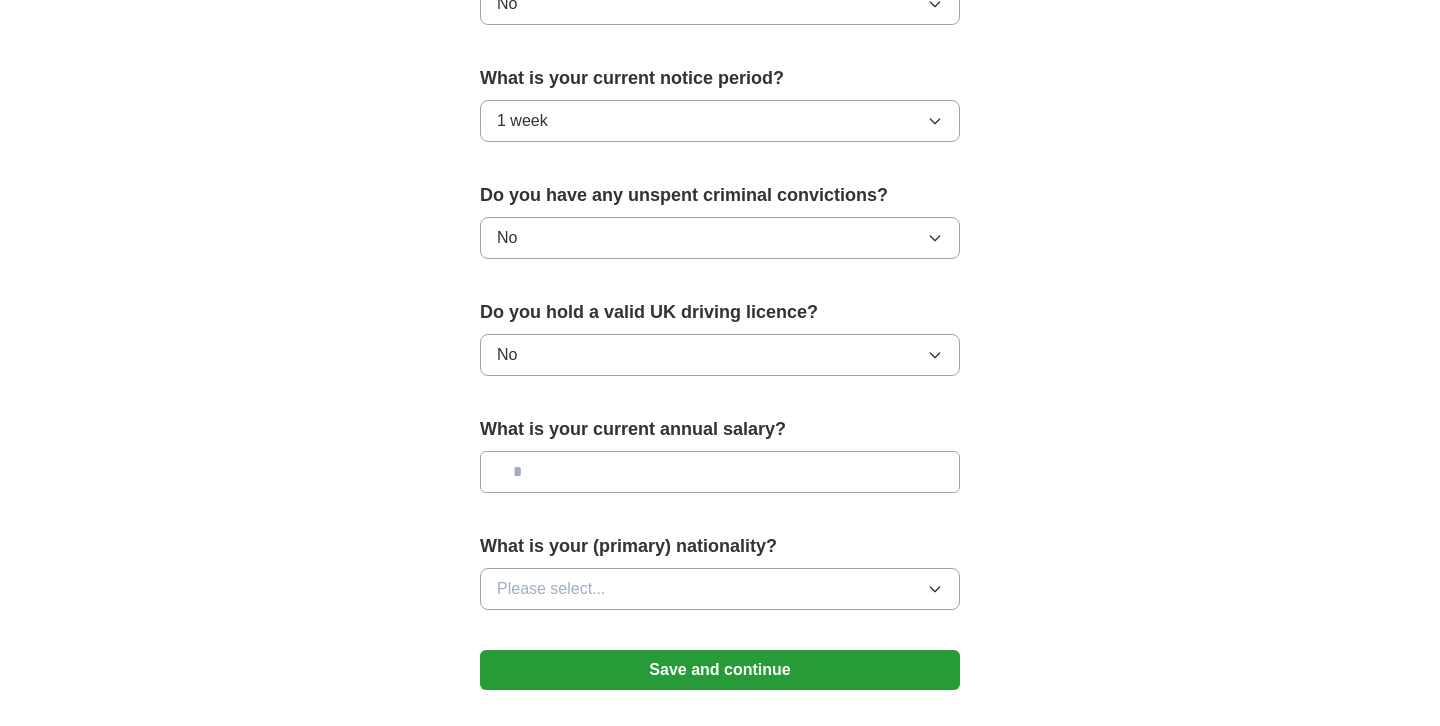 click at bounding box center [720, 472] 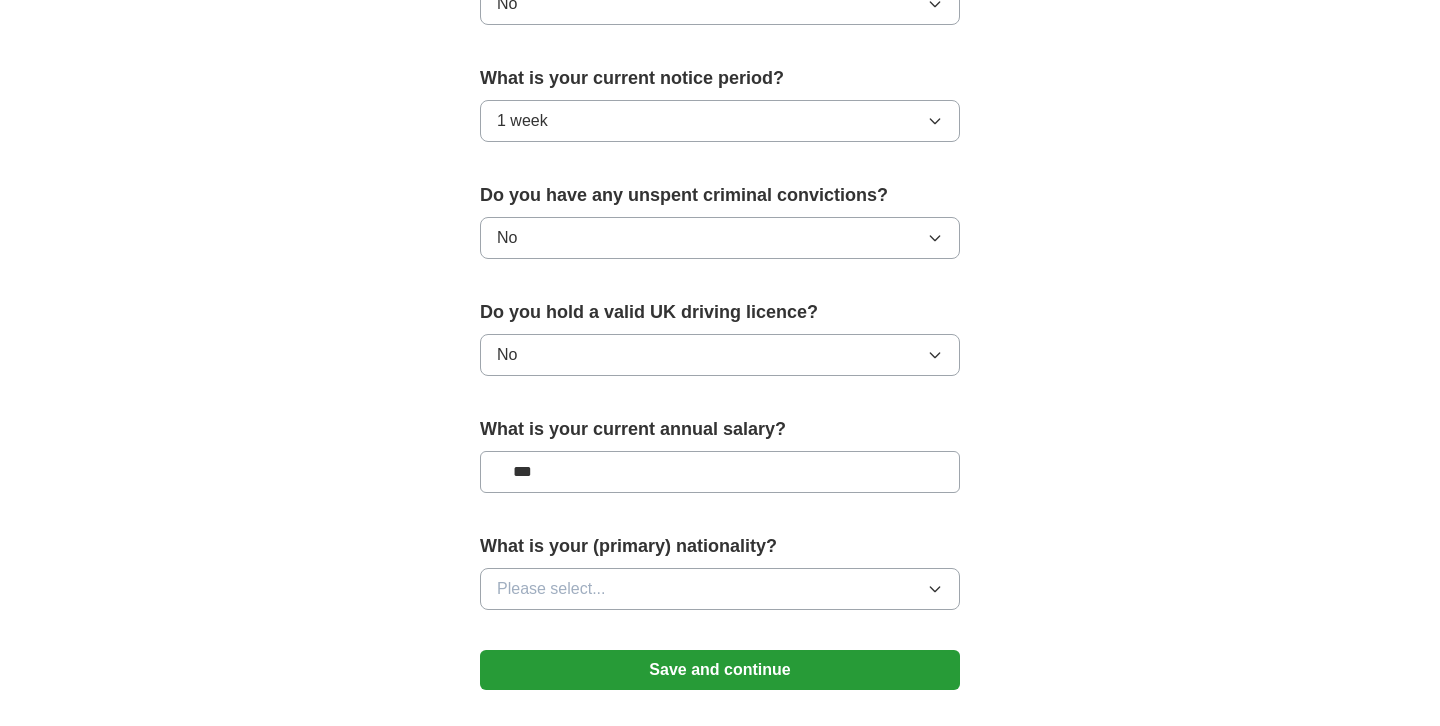 type on "**" 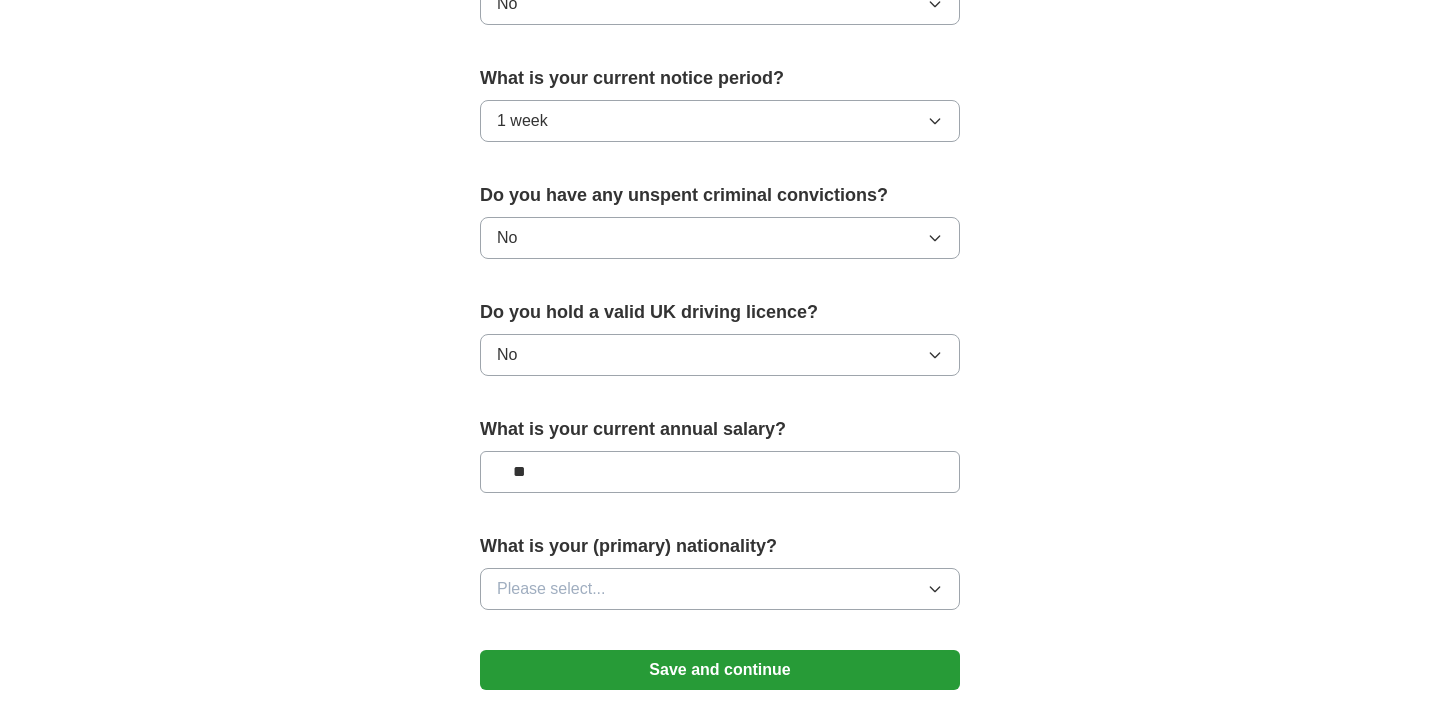type 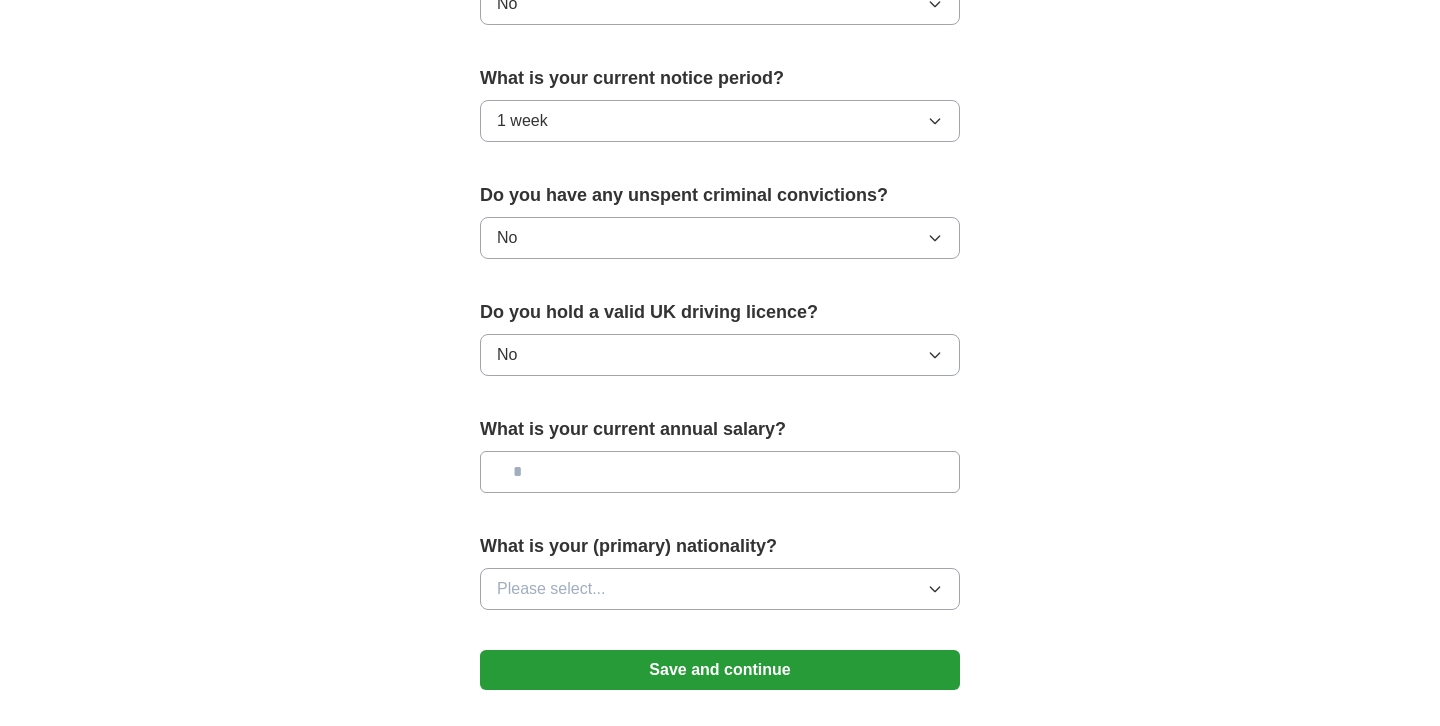 click on "Please select..." at bounding box center (720, 589) 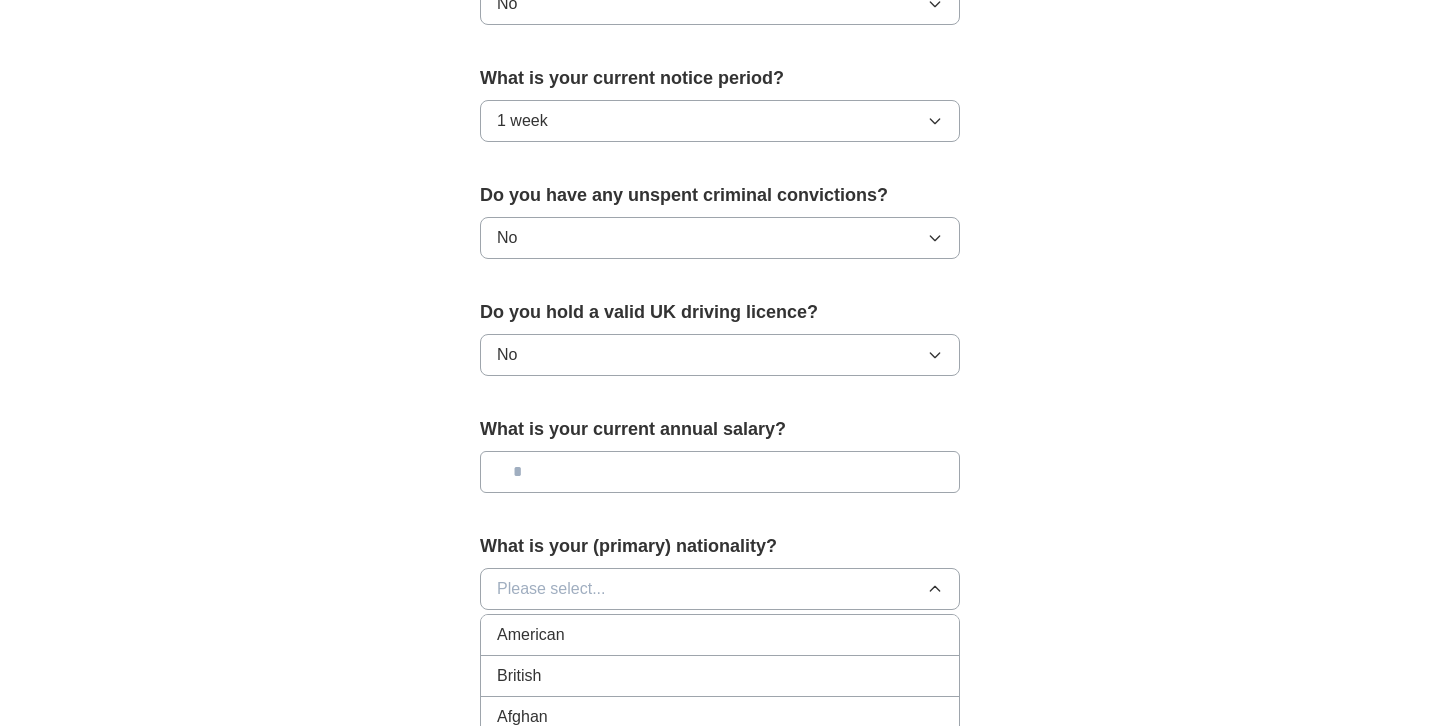 type 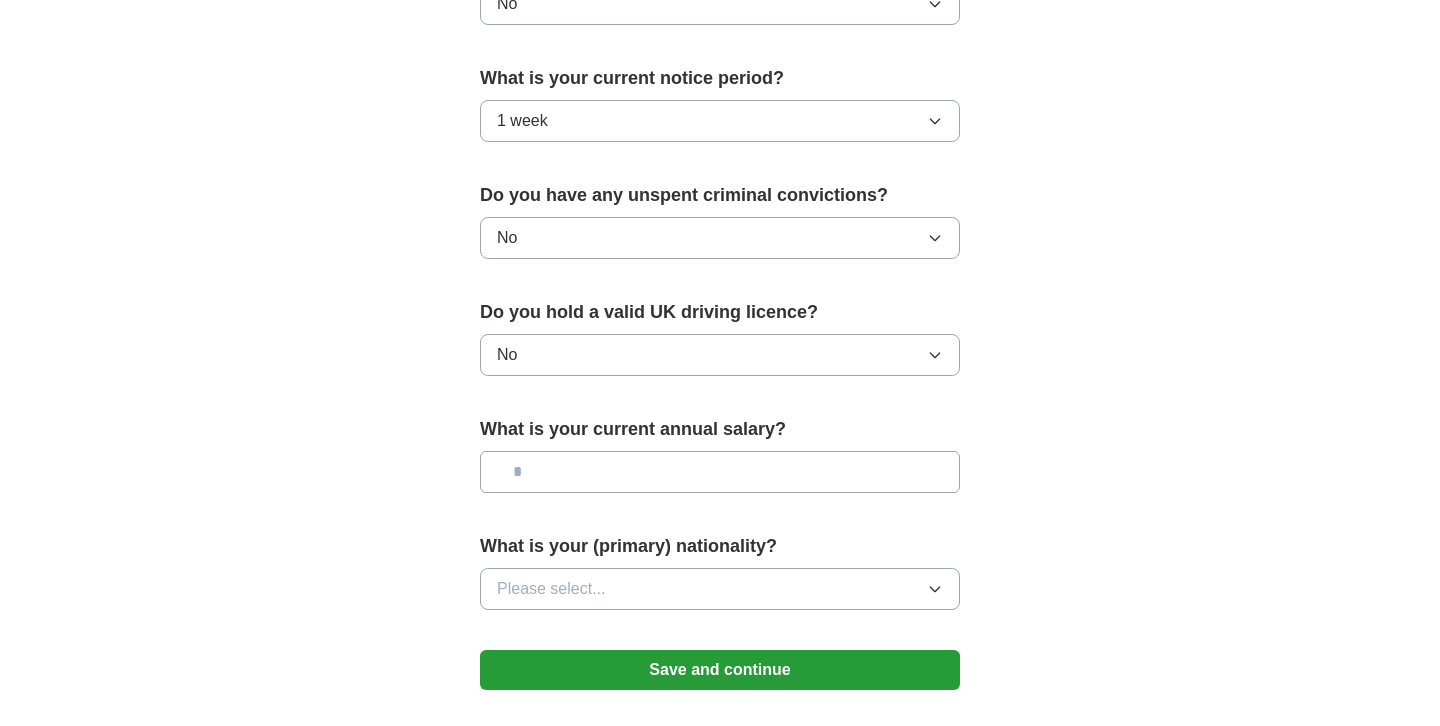 click on "Please select..." at bounding box center [720, 589] 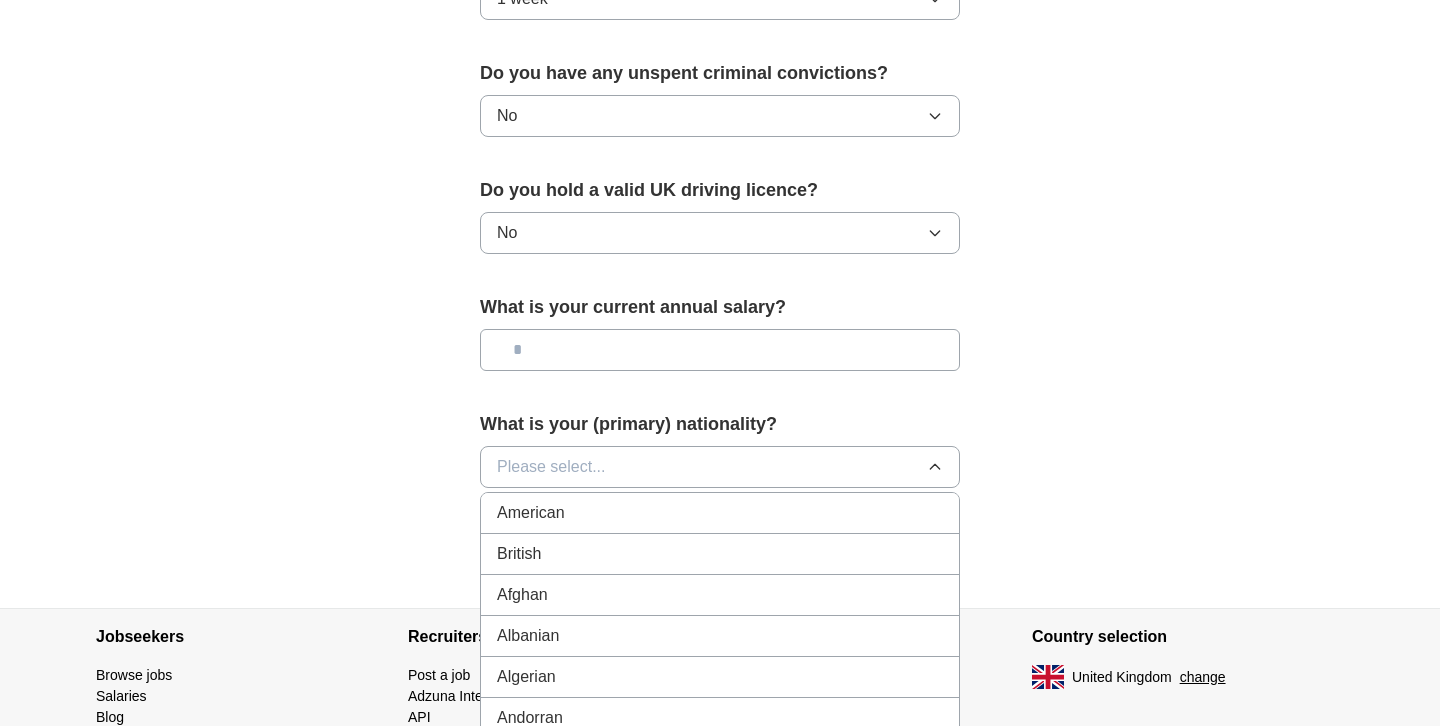scroll, scrollTop: 1252, scrollLeft: 0, axis: vertical 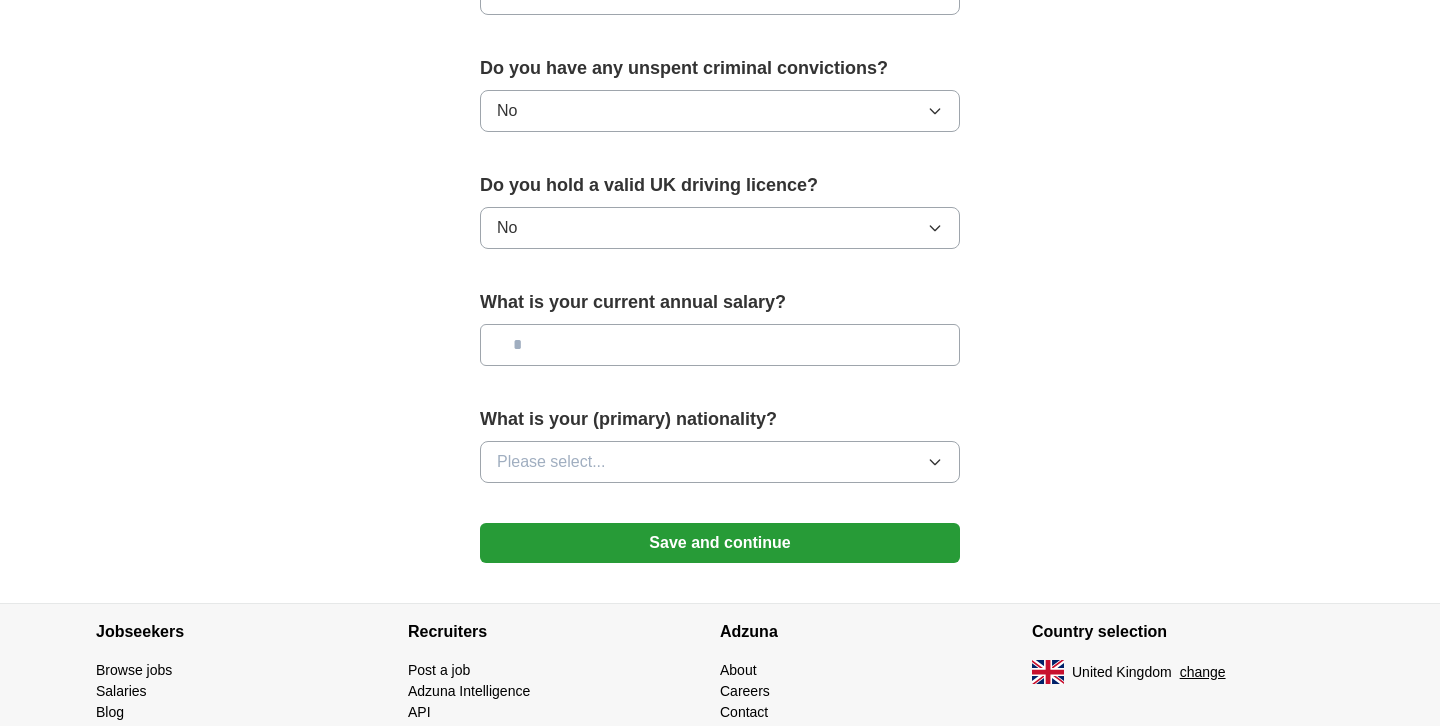 click on "**********" at bounding box center [720, -294] 